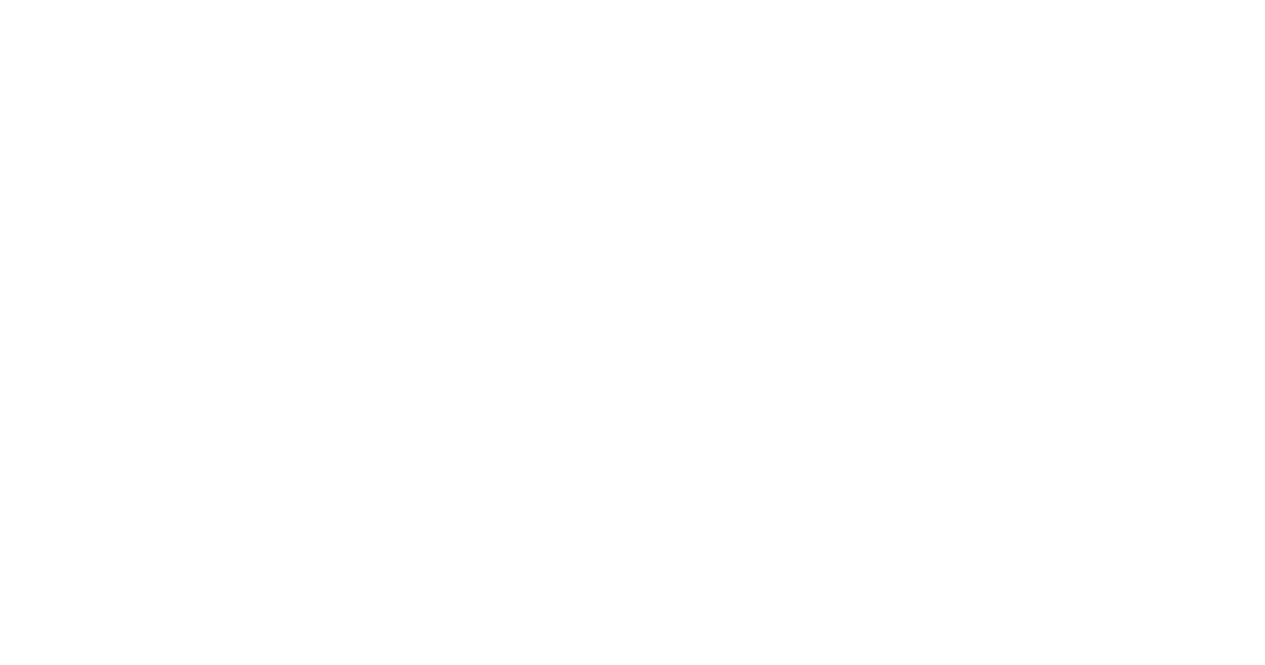 scroll, scrollTop: 0, scrollLeft: 0, axis: both 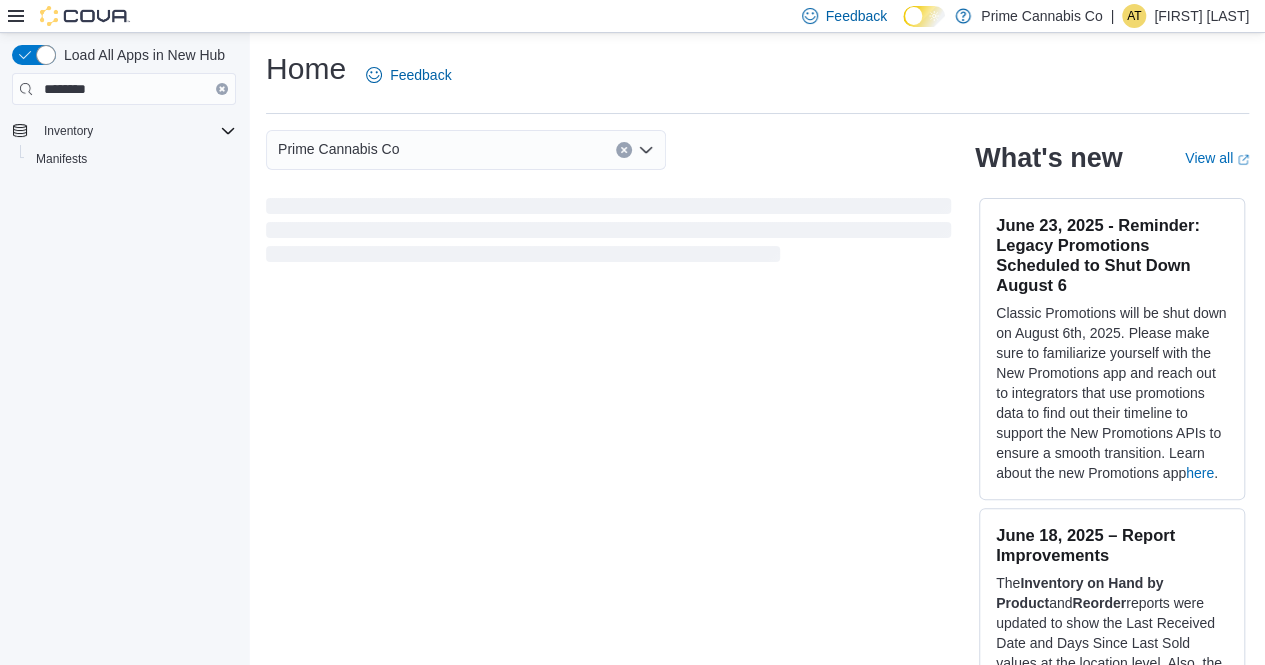 click at bounding box center (69, 16) 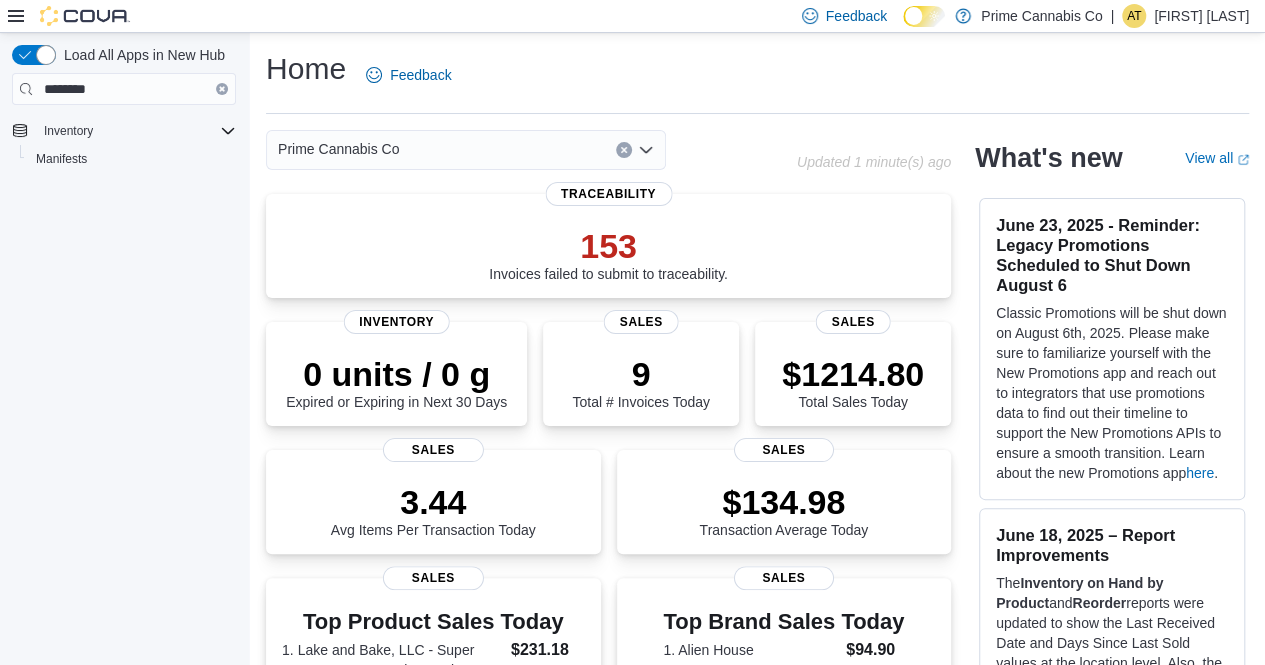 click at bounding box center (69, 16) 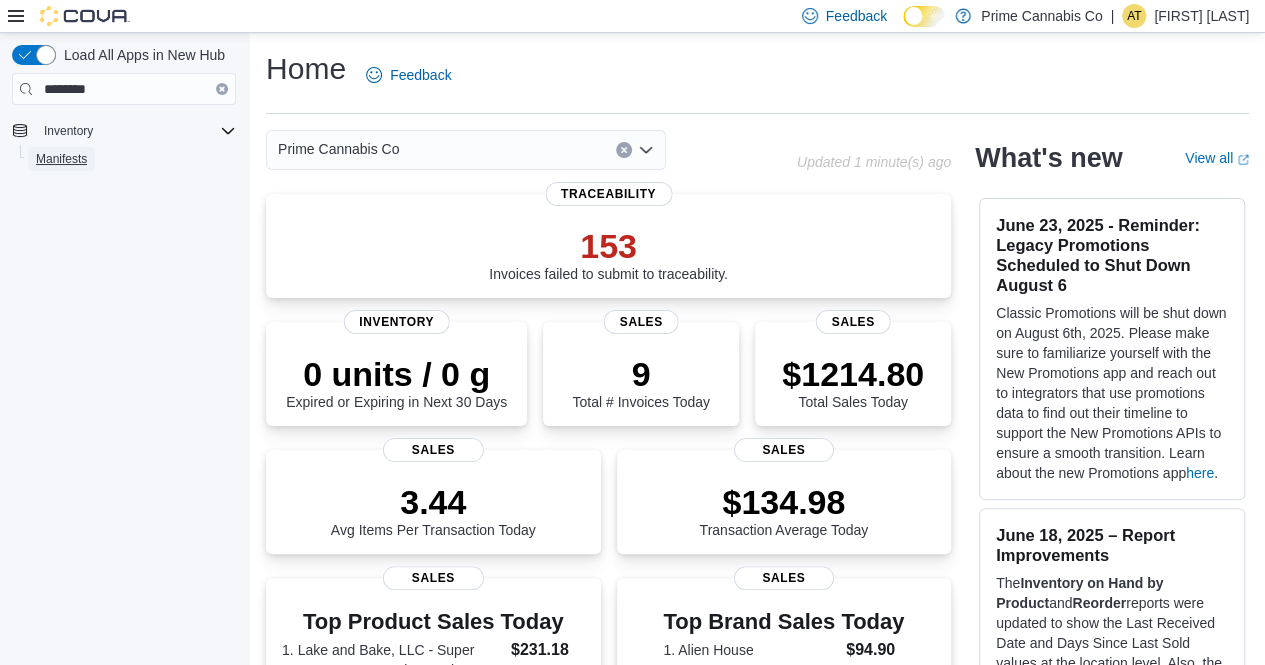click on "Manifests" at bounding box center [61, 159] 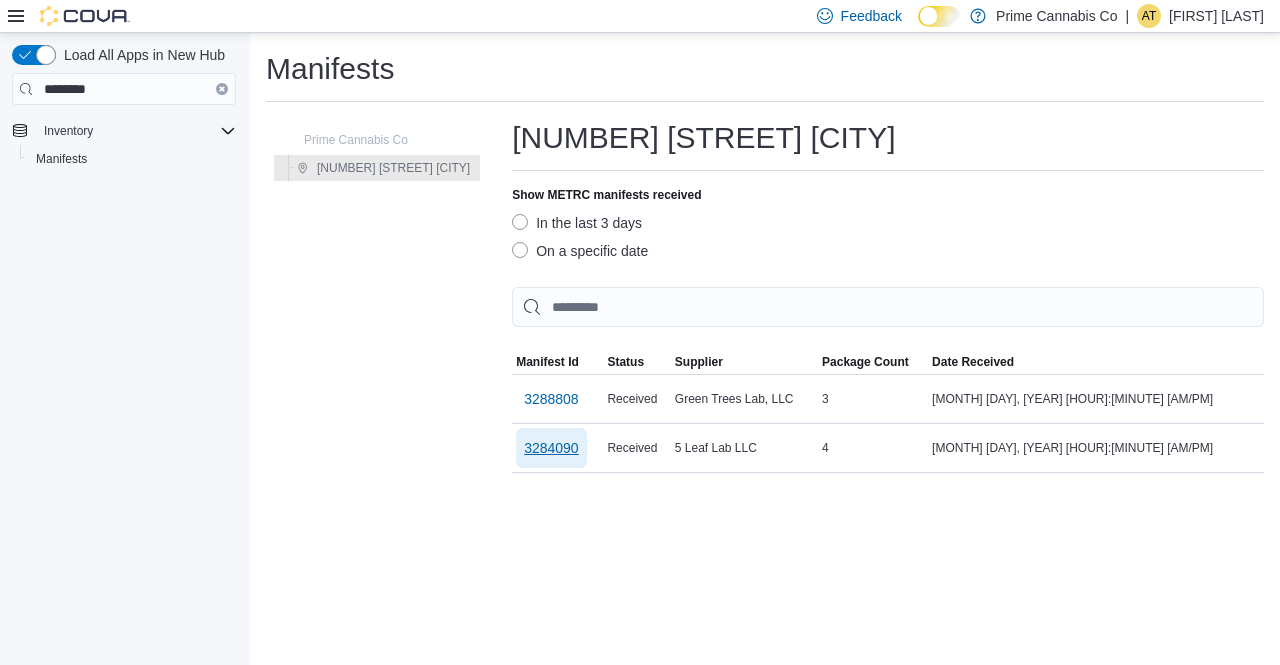 click on "3284090" at bounding box center [551, 448] 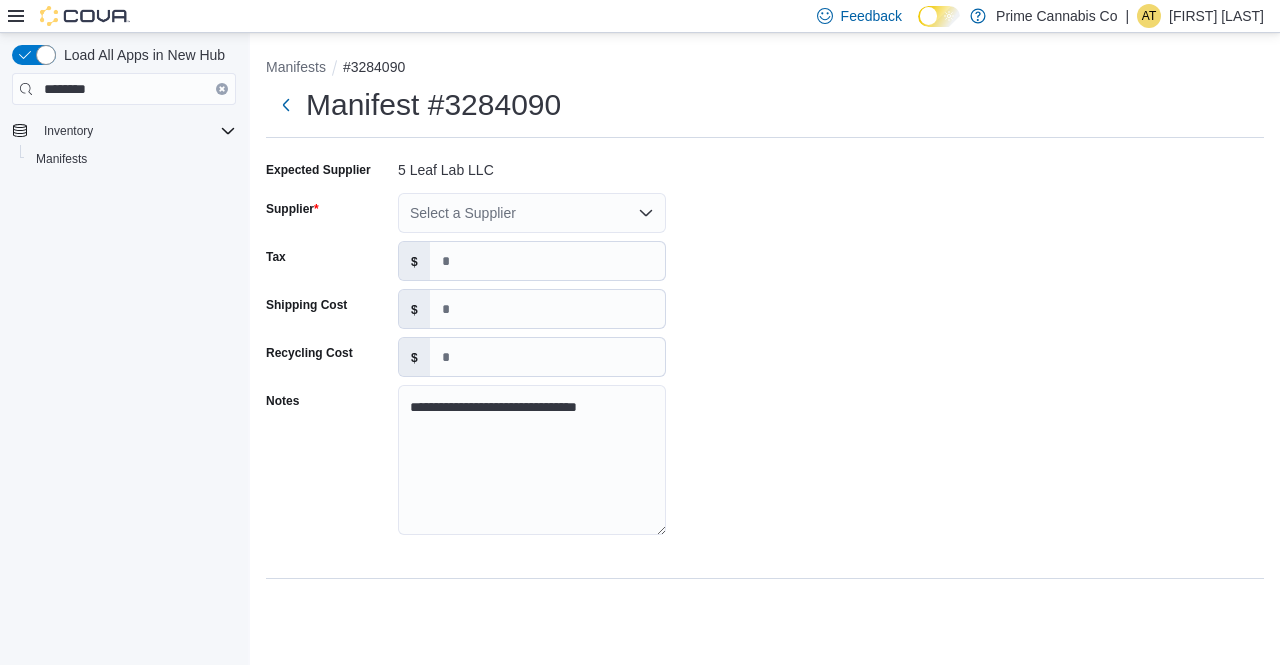click on "Select a Supplier" at bounding box center (532, 213) 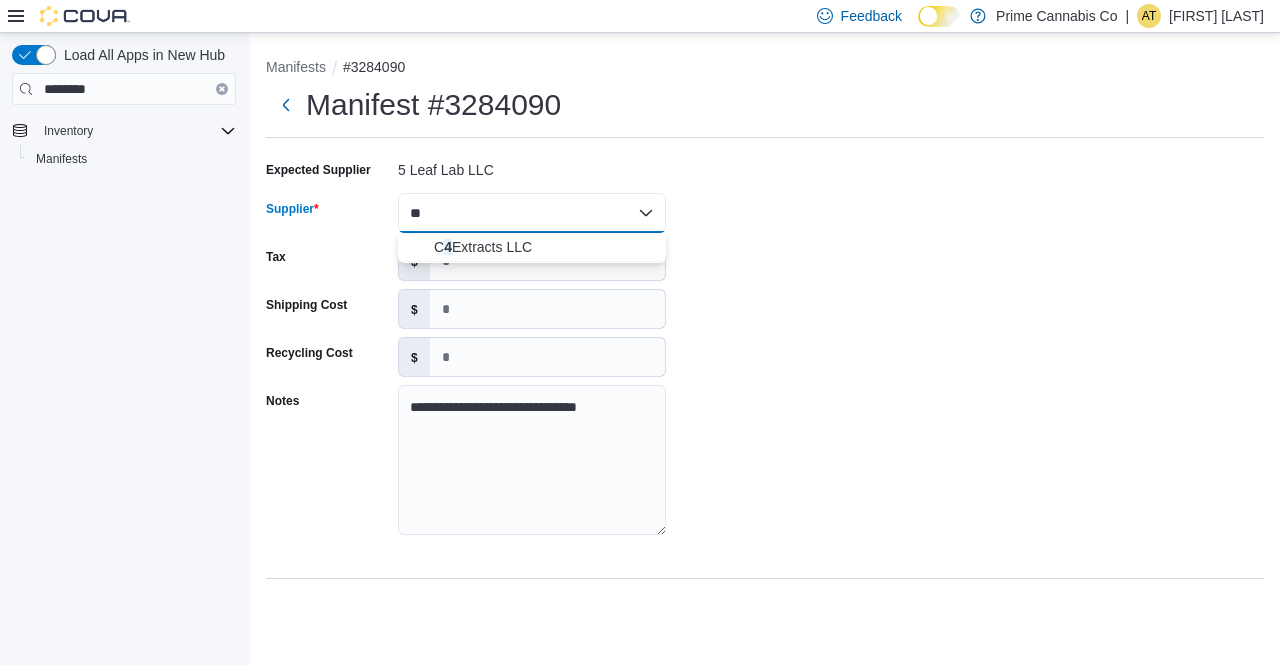 type on "*" 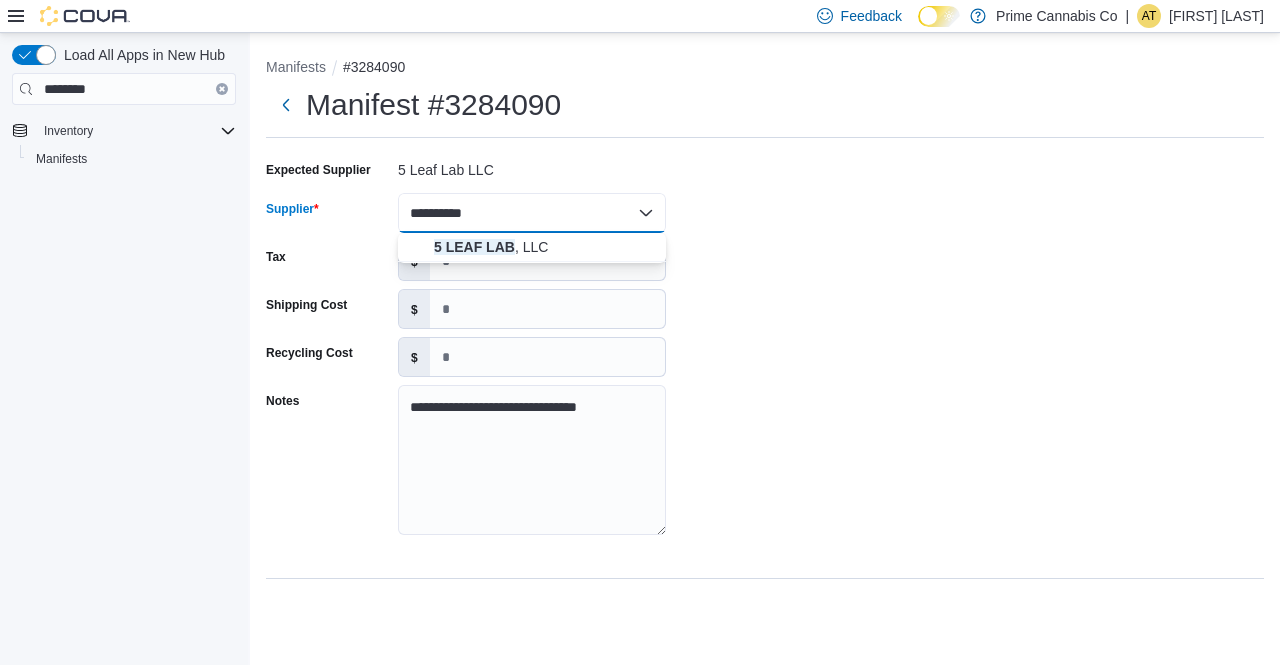 type on "**********" 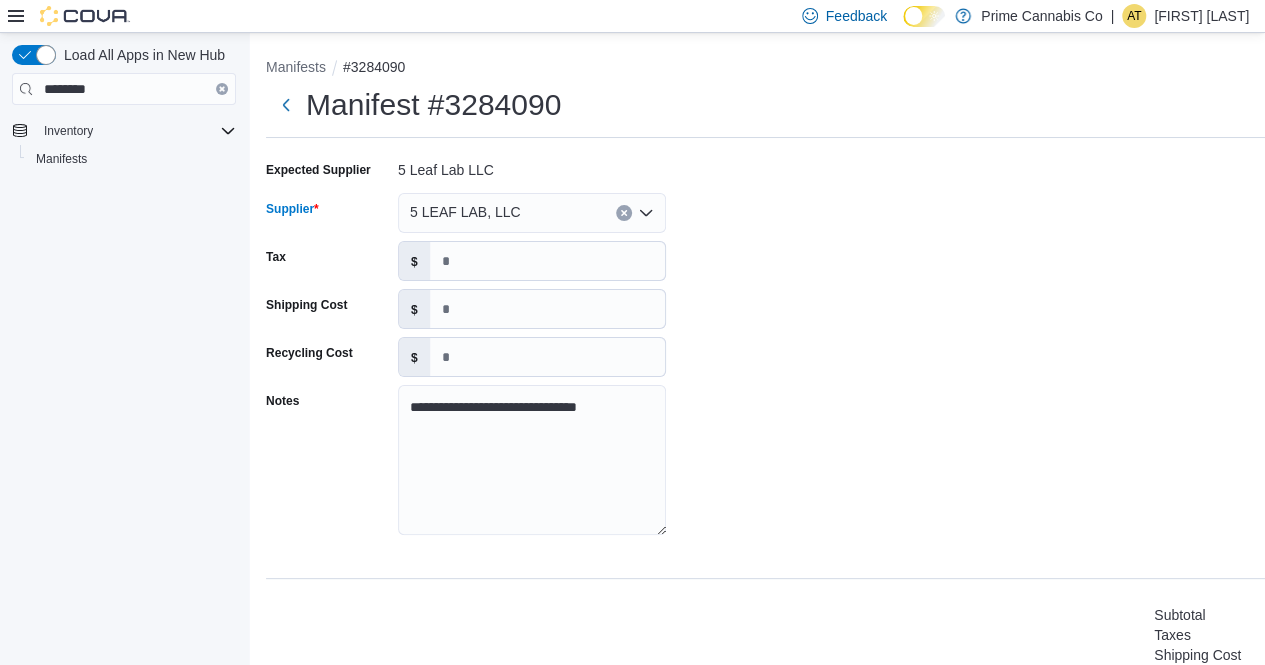 click on "**********" at bounding box center [860, 354] 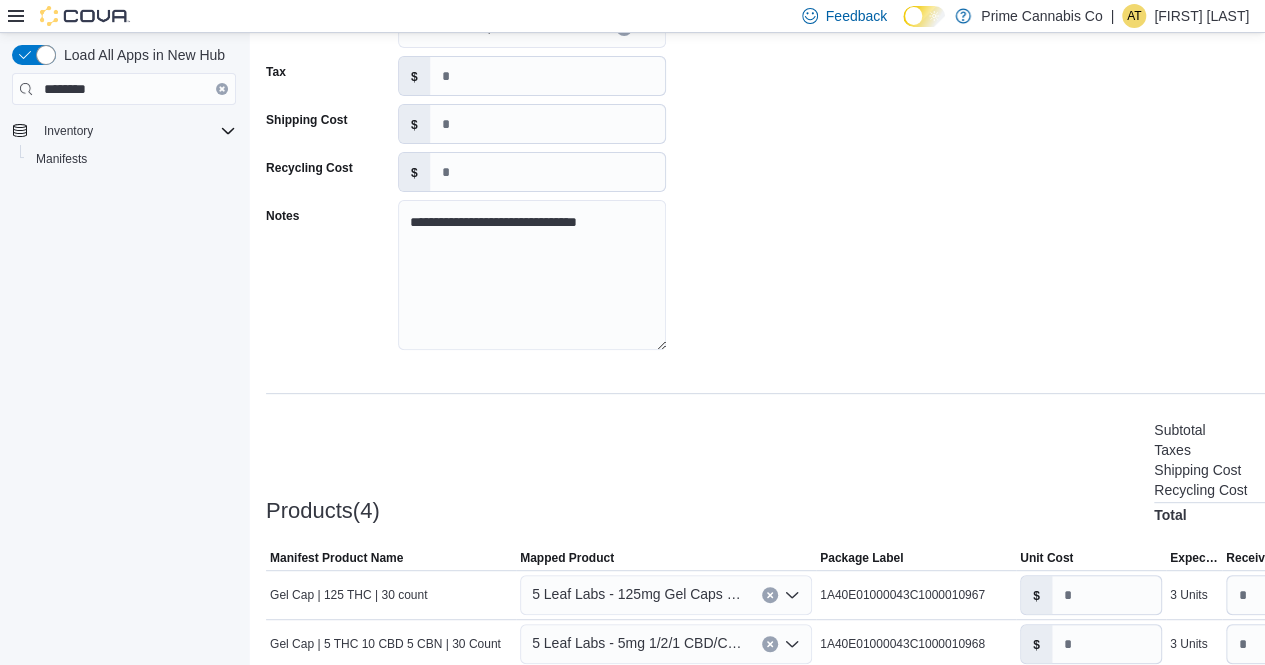 scroll, scrollTop: 365, scrollLeft: 0, axis: vertical 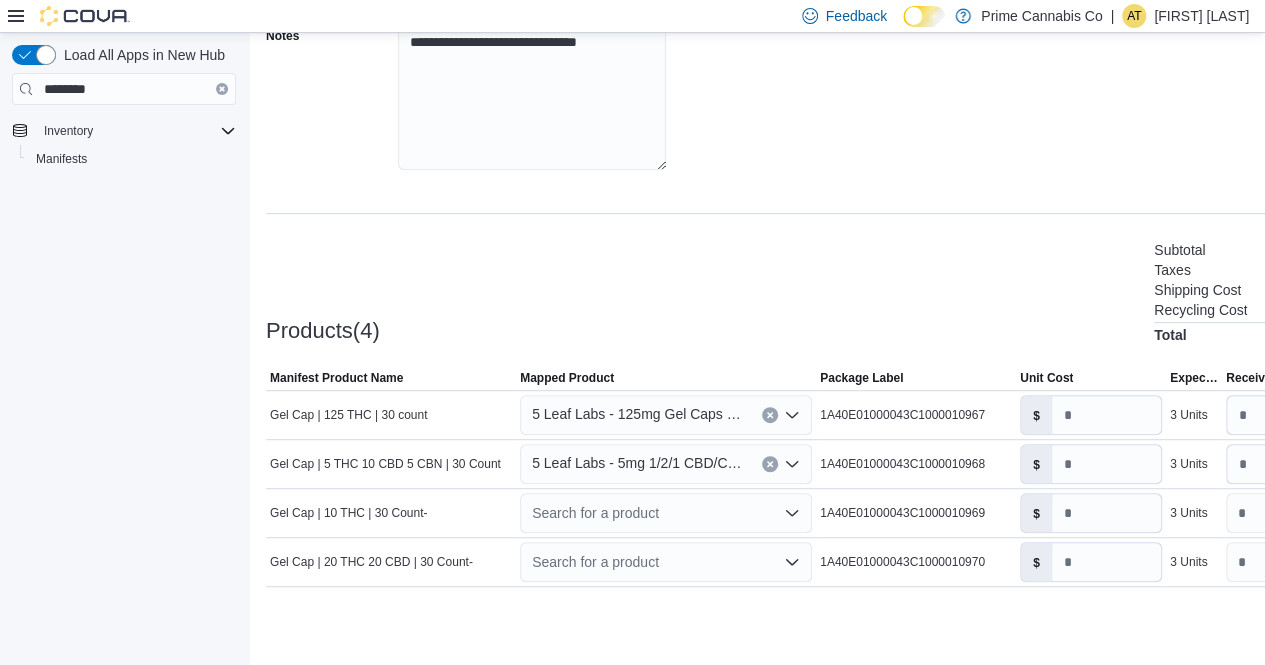 click on "Search for a product" at bounding box center [666, 513] 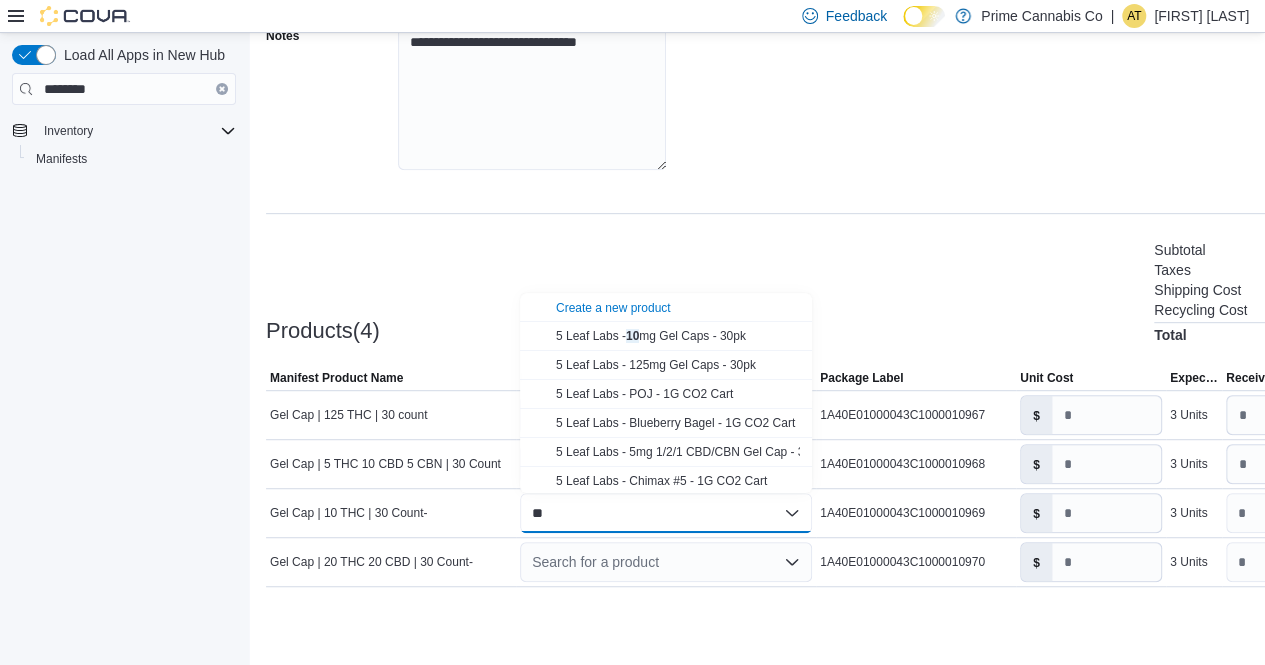 type on "**" 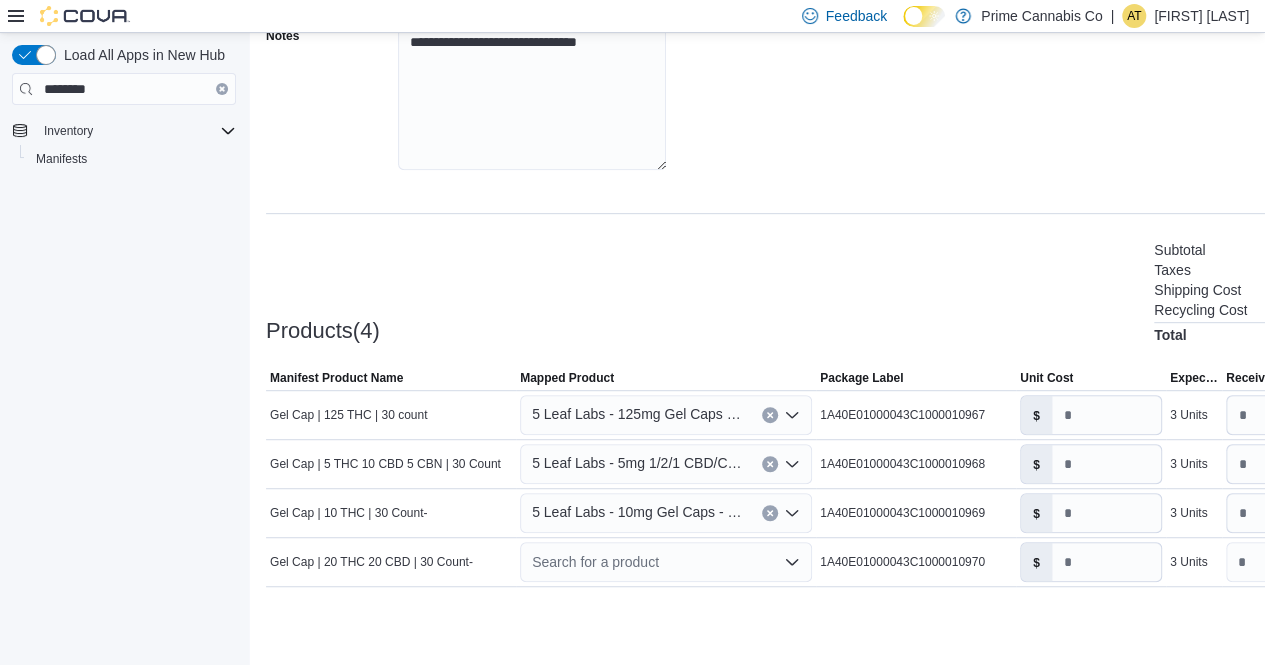 click on "Search for a product" at bounding box center (666, 562) 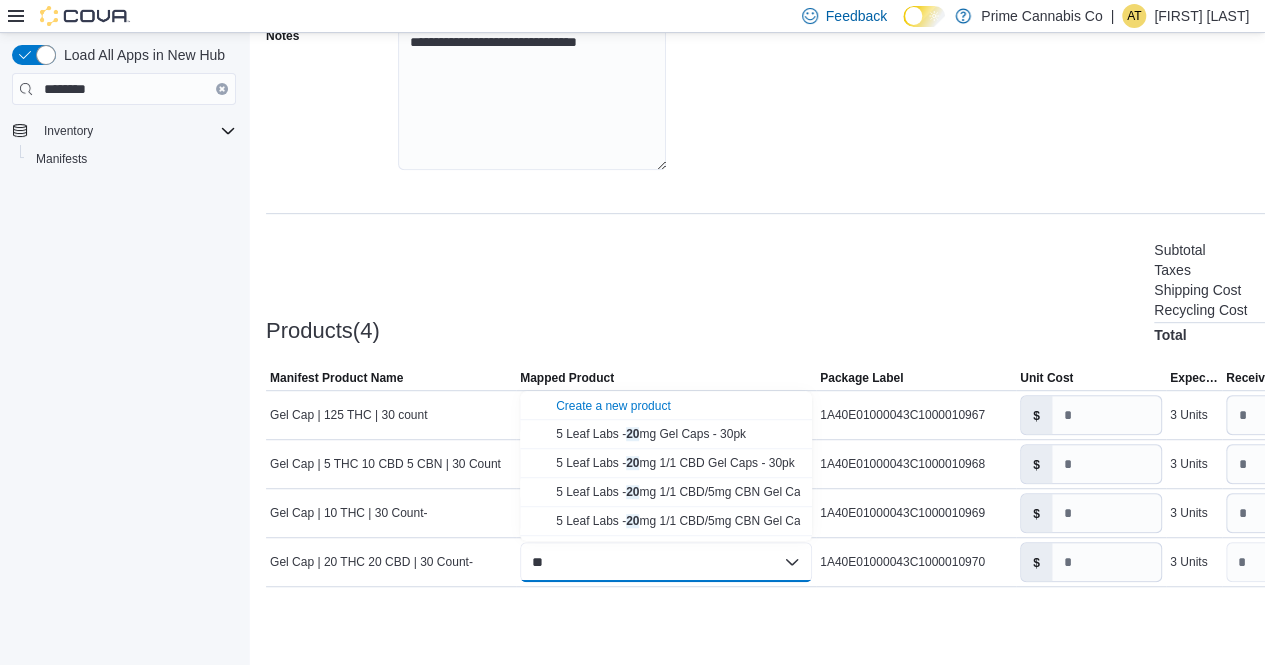 type on "**" 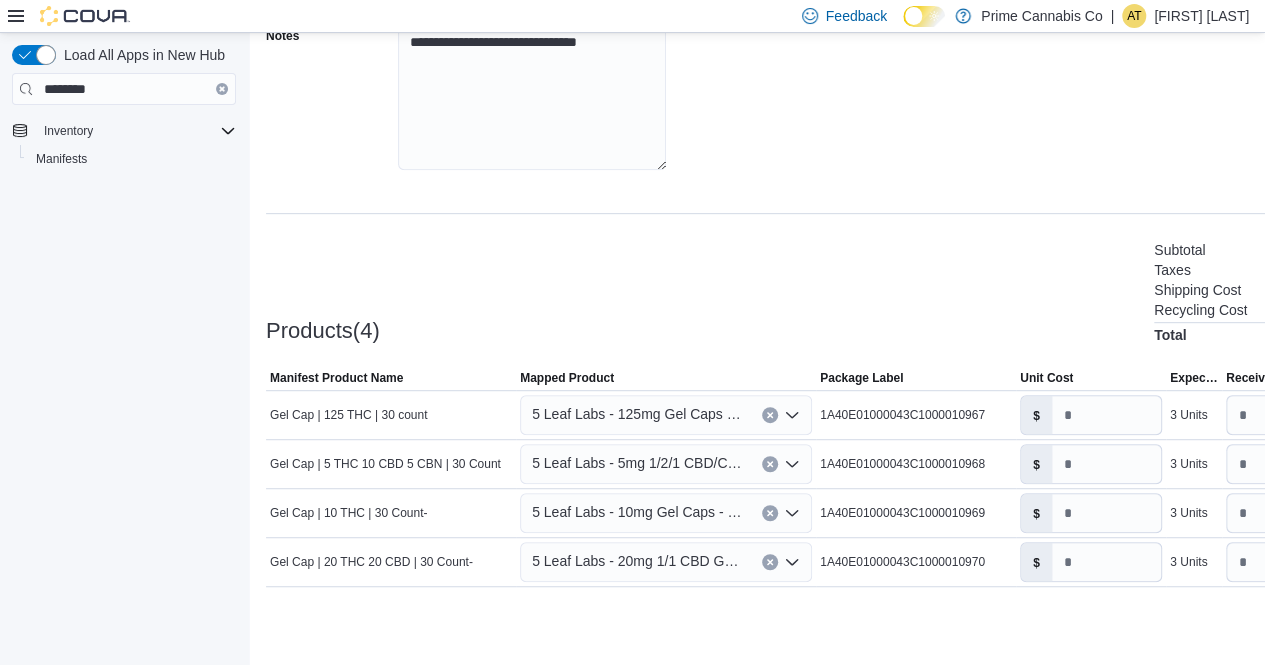 click on "Cancel Receive Manifest" at bounding box center [860, 631] 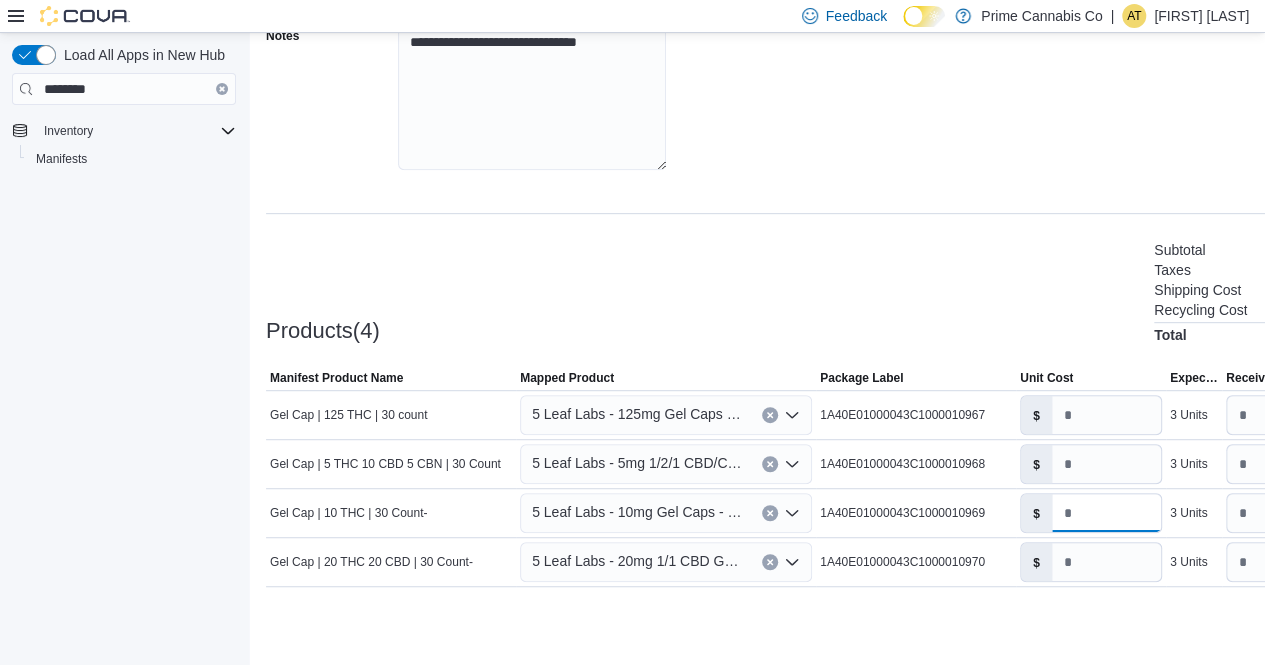 click on "*" at bounding box center [1106, 513] 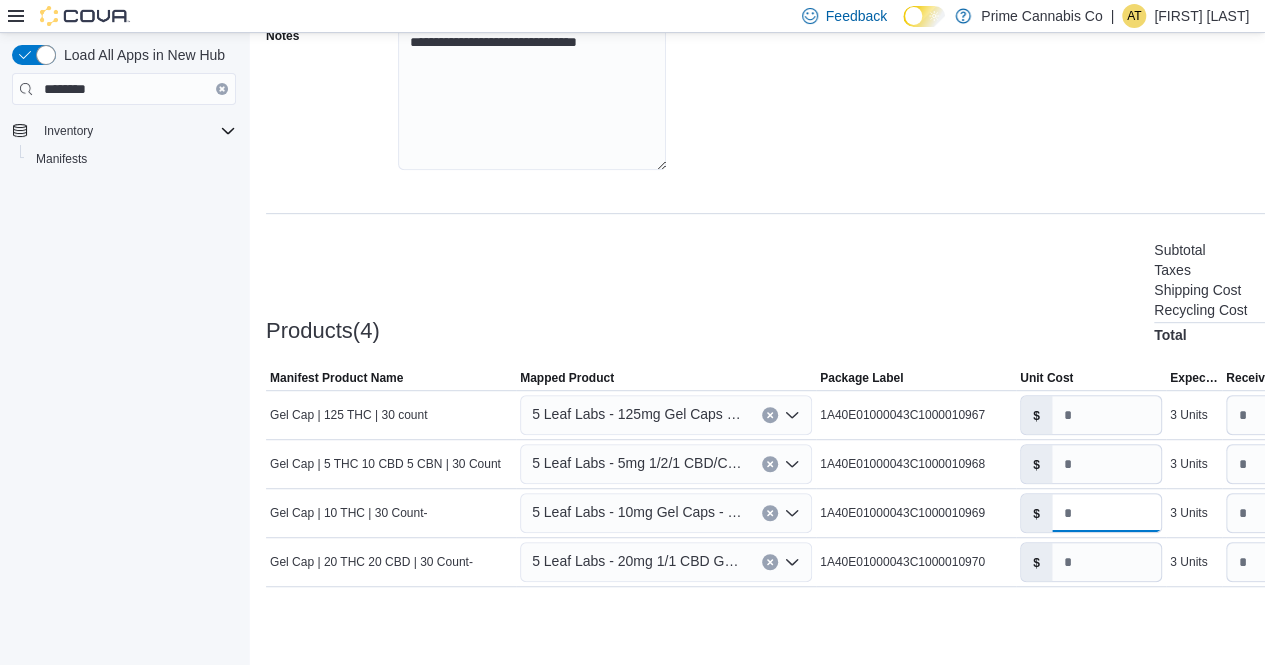 type on "**" 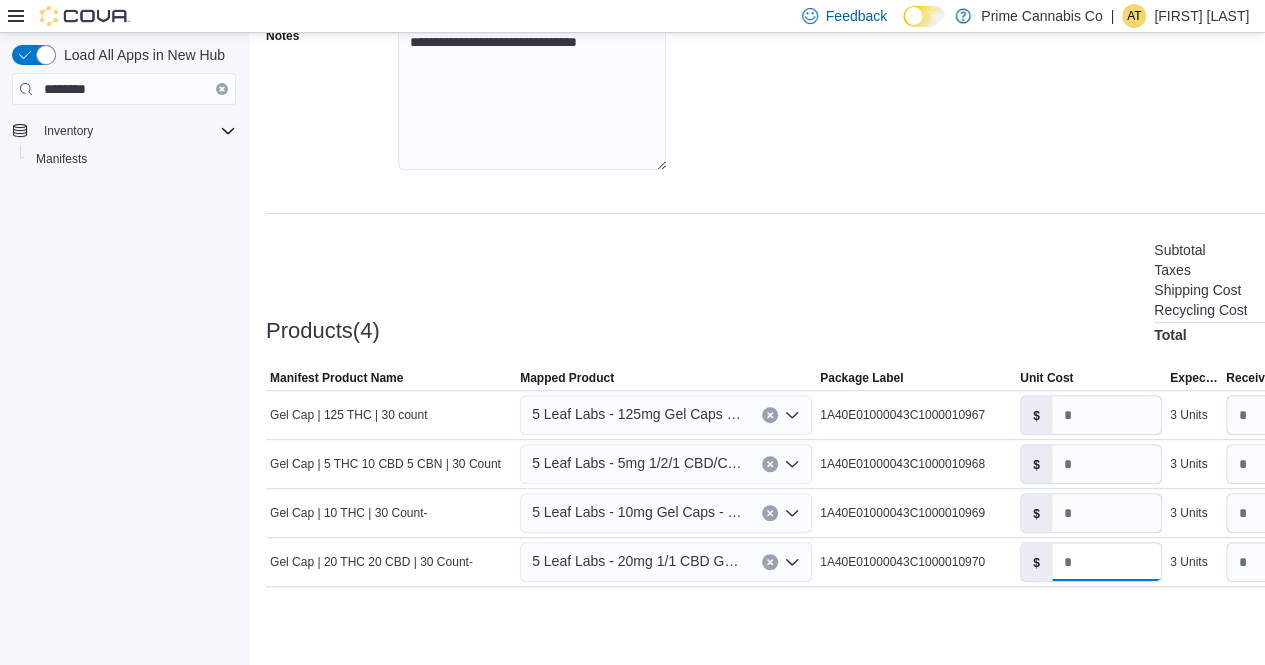 click on "*" at bounding box center (1106, 562) 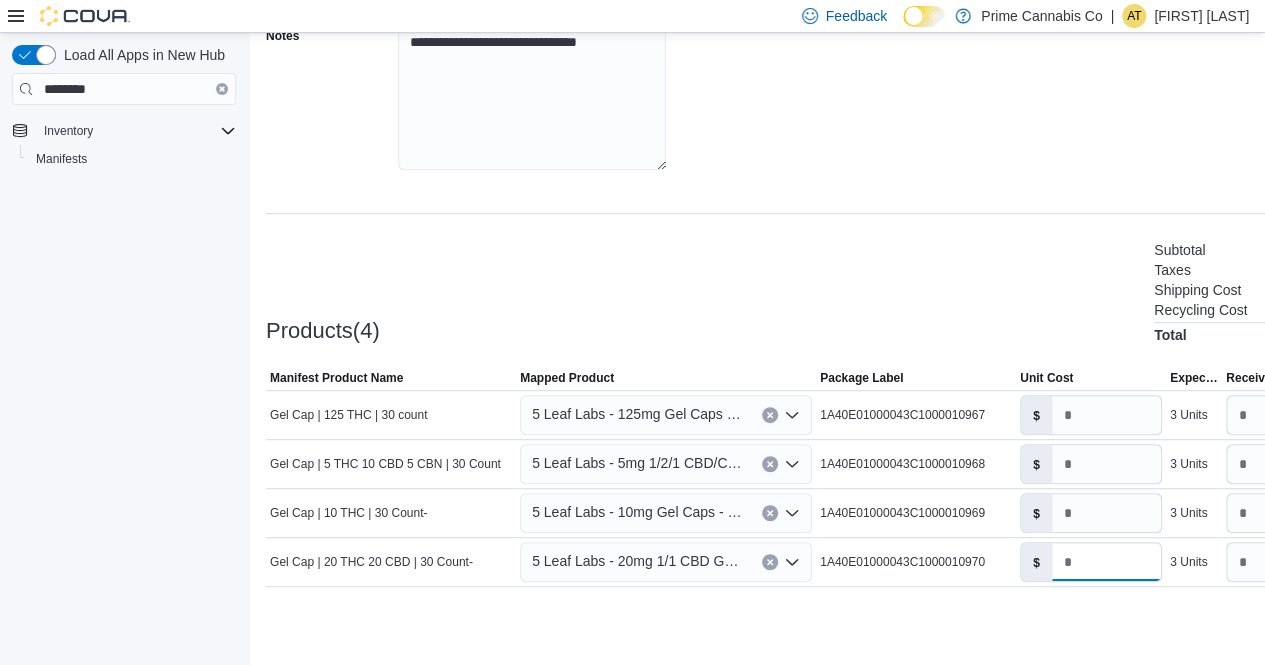type on "**" 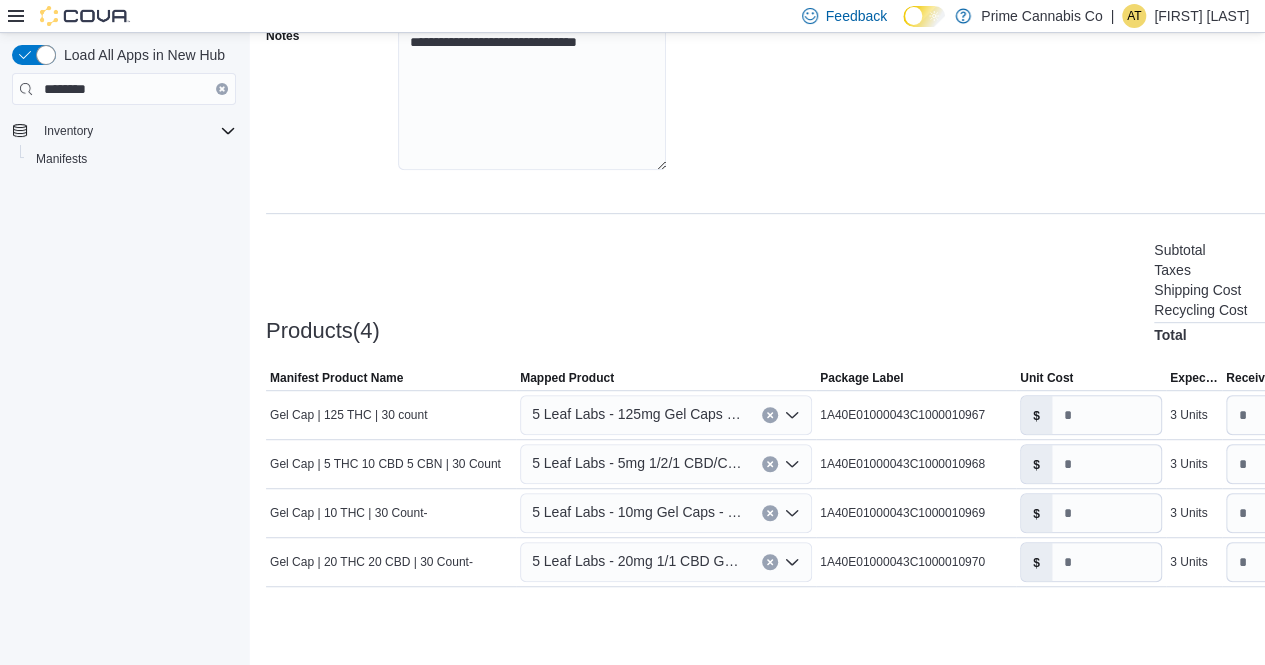 click on "Products(4)     Subtotal $180.00 Taxes $0.00 Shipping Cost $0.00 Recycling Cost $0.00 Total $180.00" at bounding box center (860, 290) 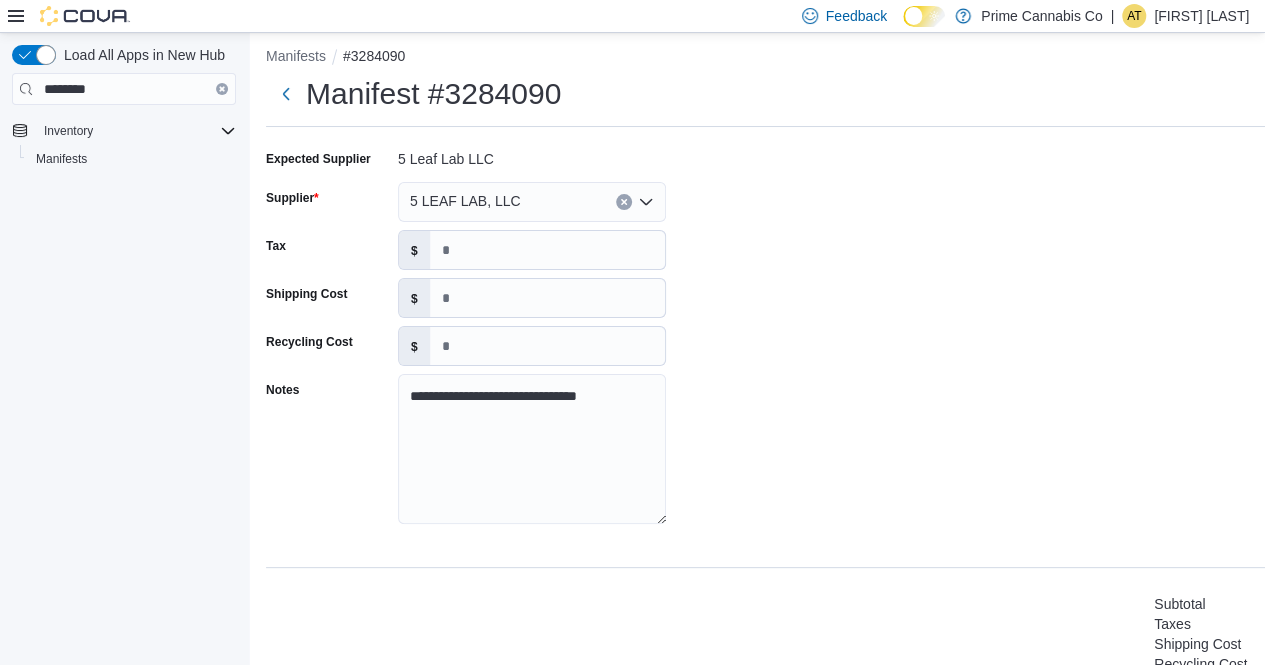 scroll, scrollTop: 365, scrollLeft: 0, axis: vertical 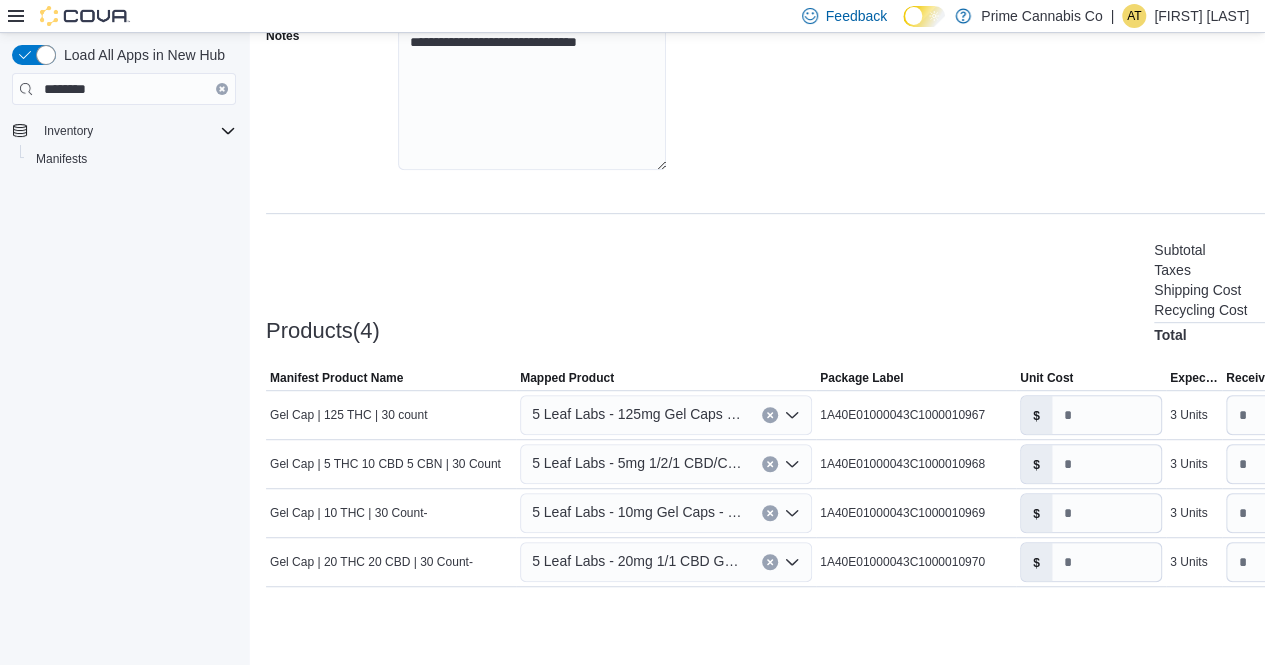 click 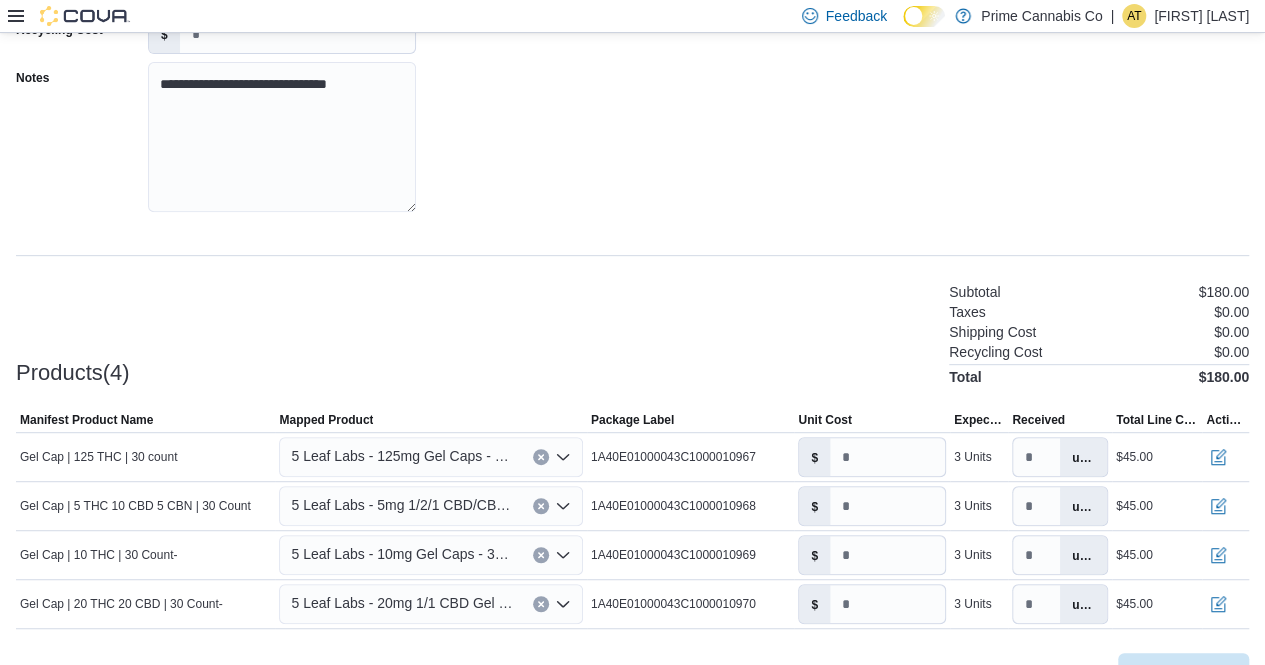 scroll, scrollTop: 365, scrollLeft: 0, axis: vertical 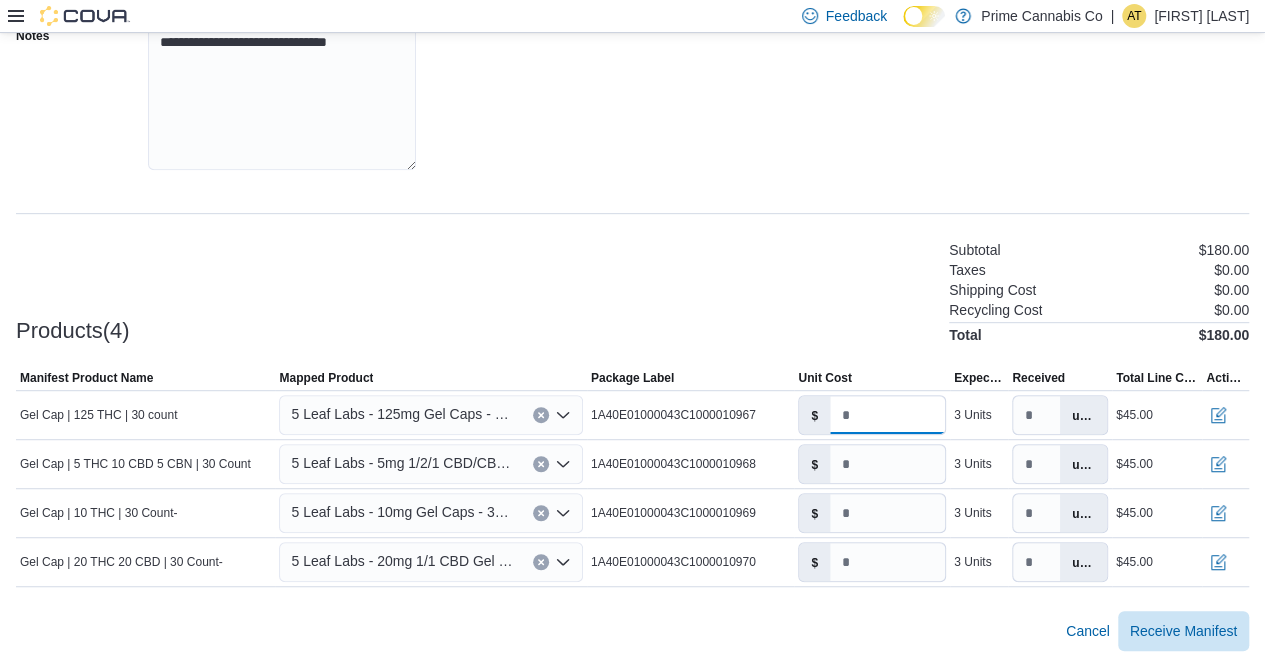drag, startPoint x: 876, startPoint y: 411, endPoint x: 732, endPoint y: 413, distance: 144.01389 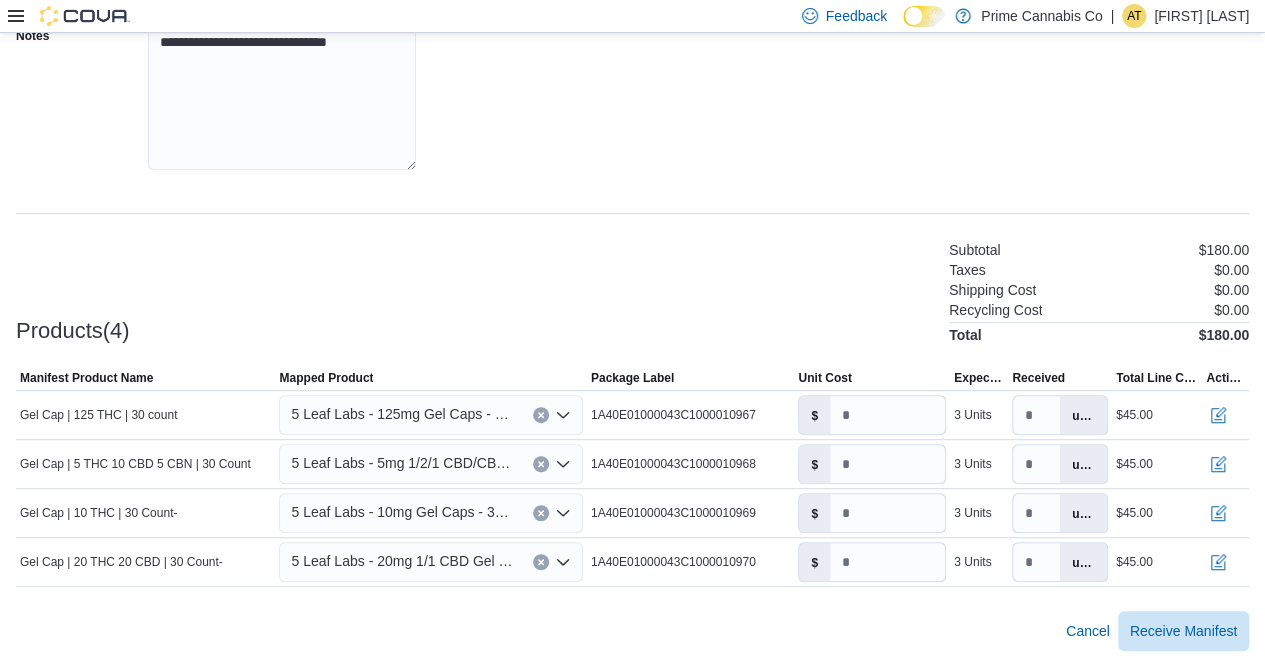 click on "1A40E01000043C1000010967" at bounding box center [673, 415] 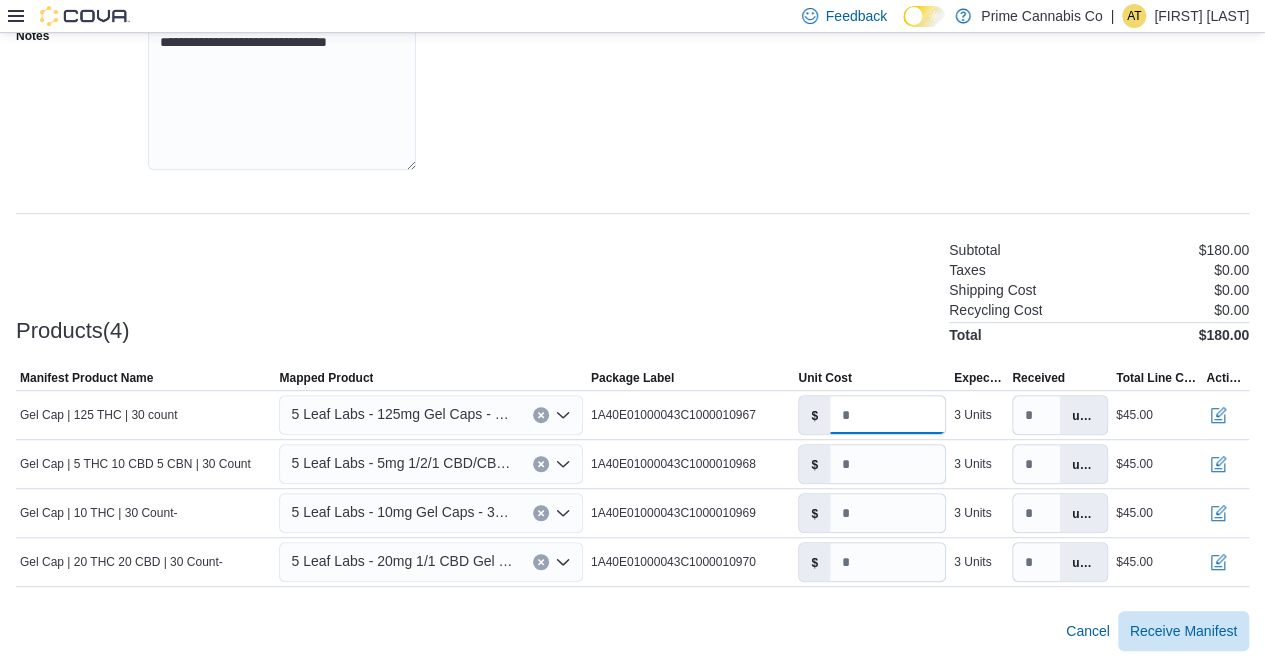 click on "**" at bounding box center [887, 415] 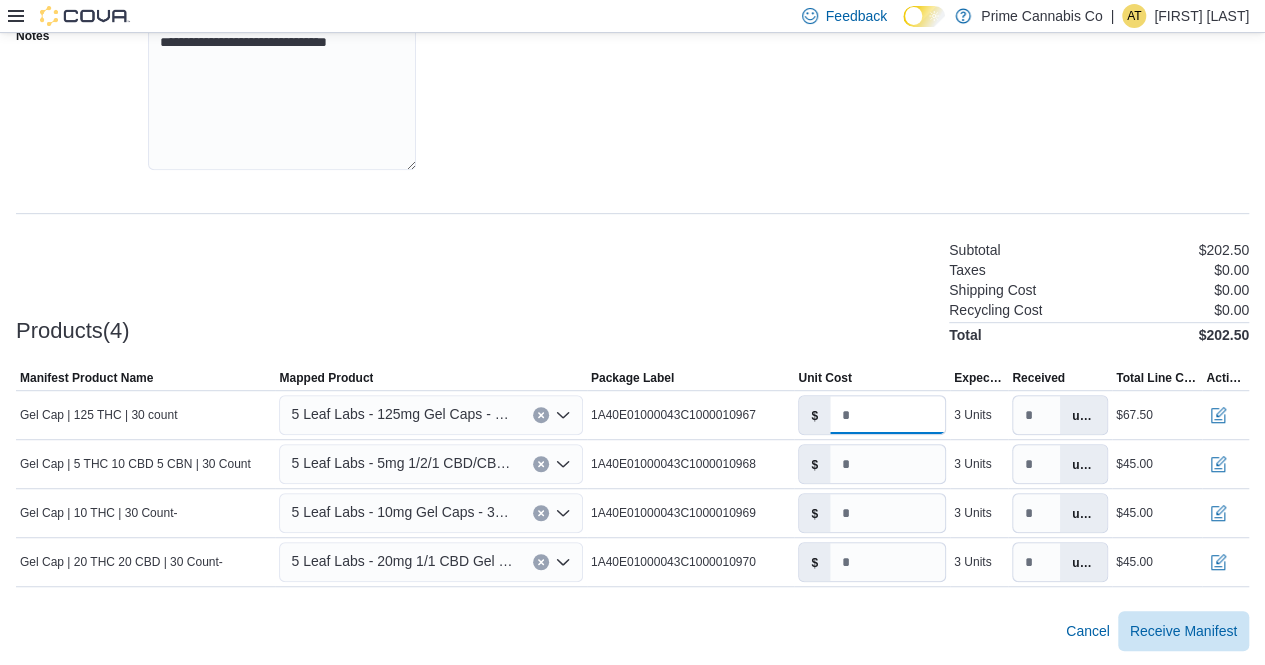 type on "****" 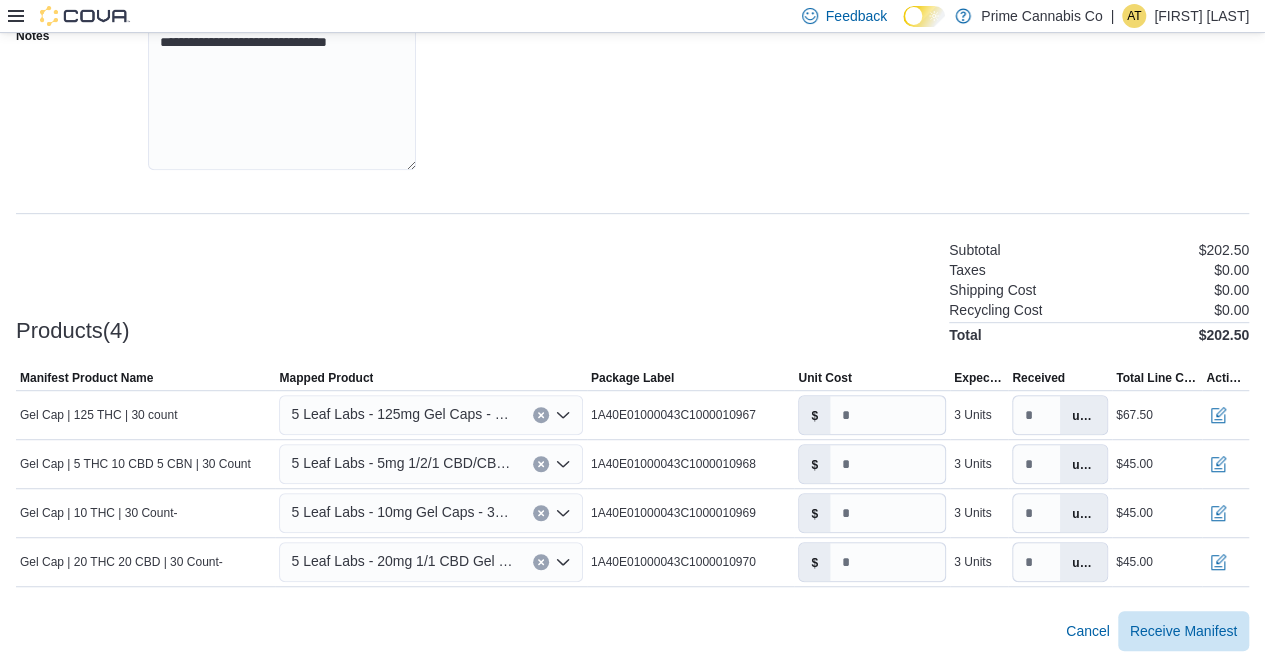 click on "Products(4)     Subtotal $202.50 Taxes $0.00 Shipping Cost $0.00 Recycling Cost $0.00 Total $202.50" at bounding box center (632, 290) 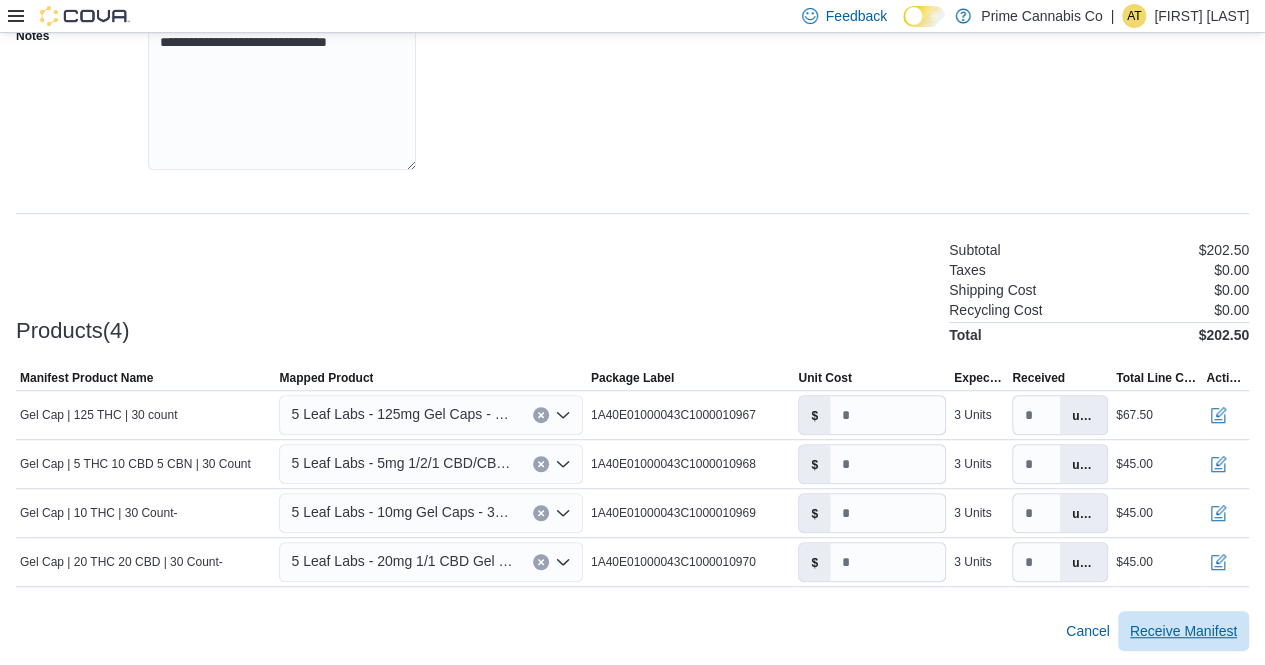 click on "Receive Manifest" at bounding box center [1183, 631] 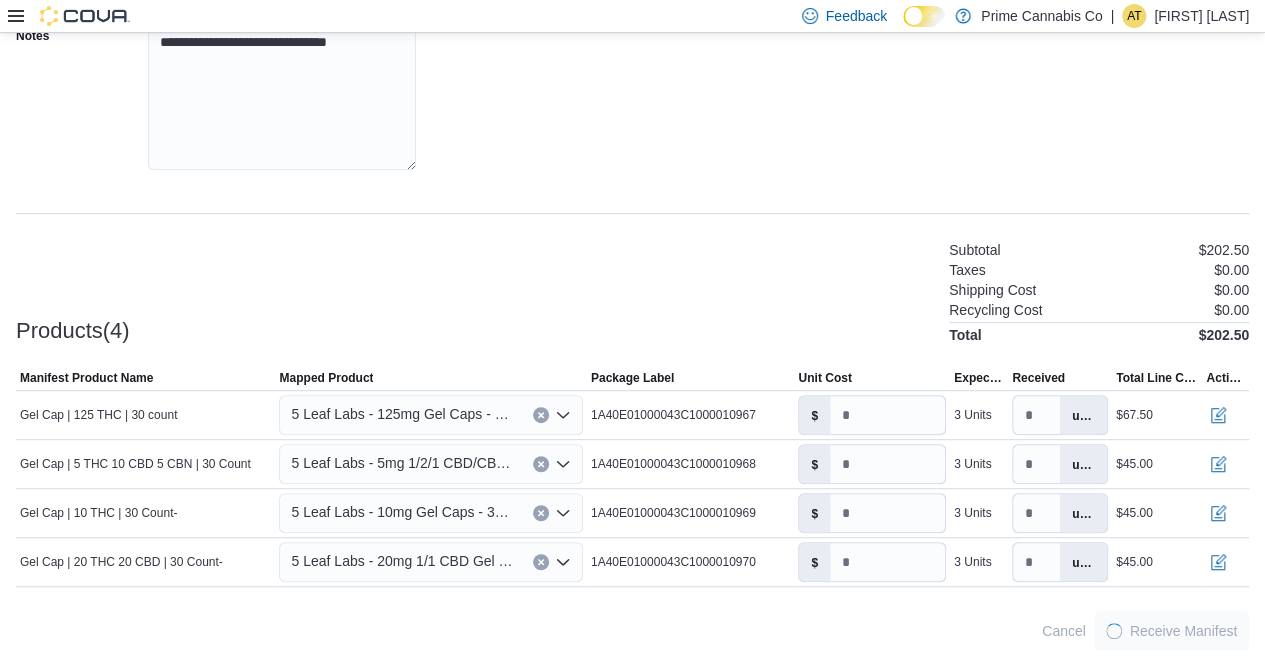 scroll, scrollTop: 0, scrollLeft: 0, axis: both 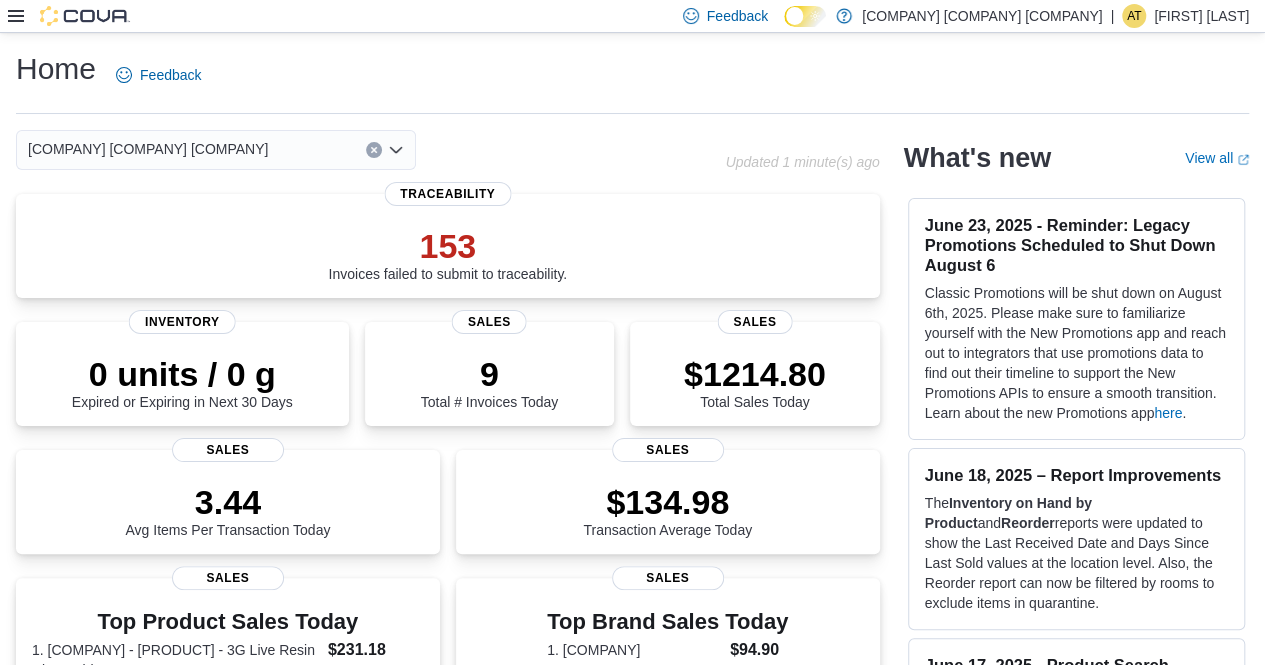 click 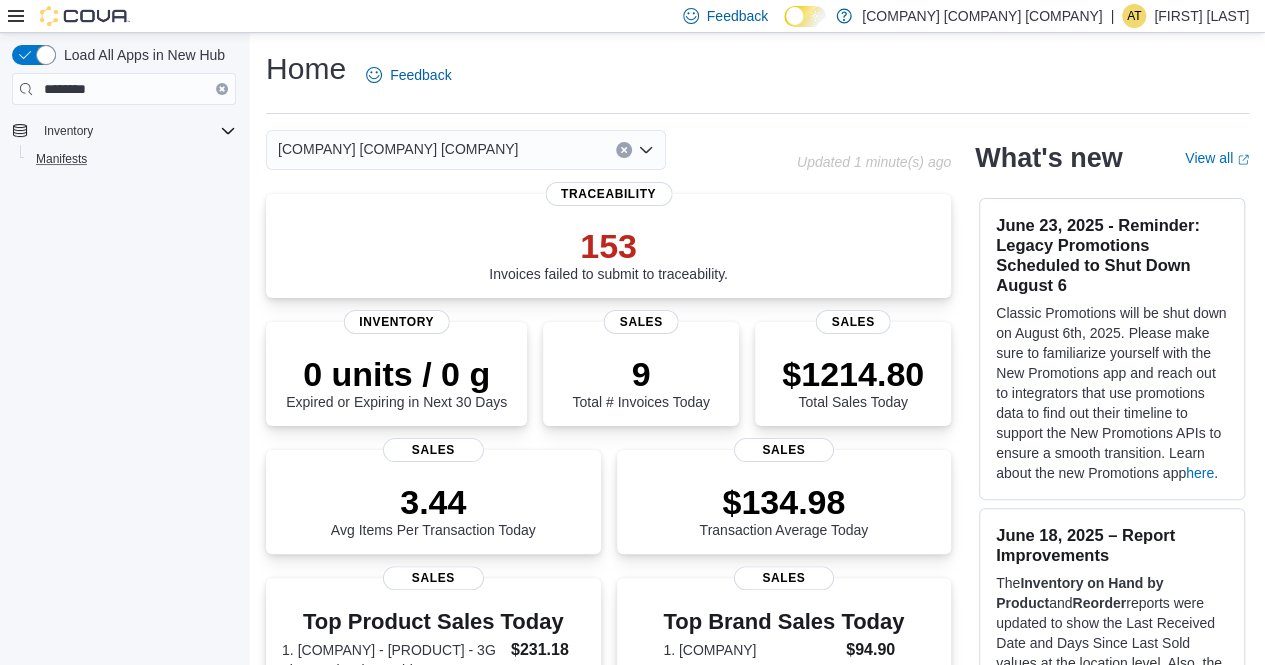 click on "Manifests" at bounding box center (132, 159) 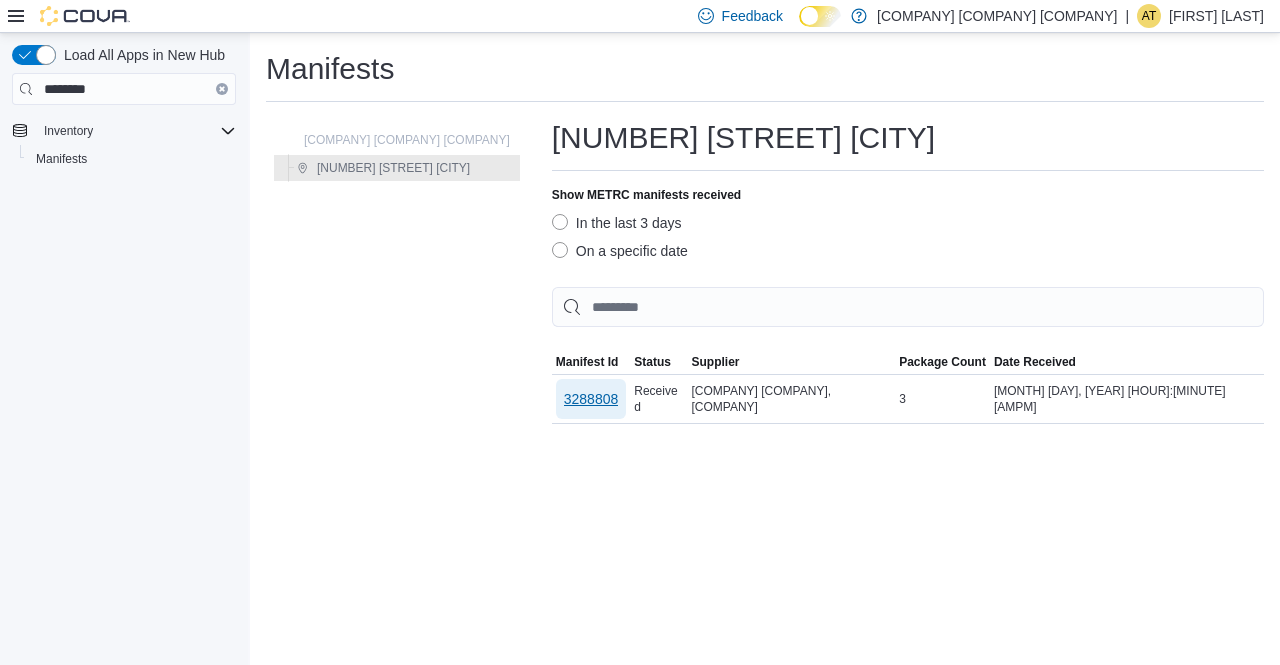 click on "3288808" at bounding box center [591, 399] 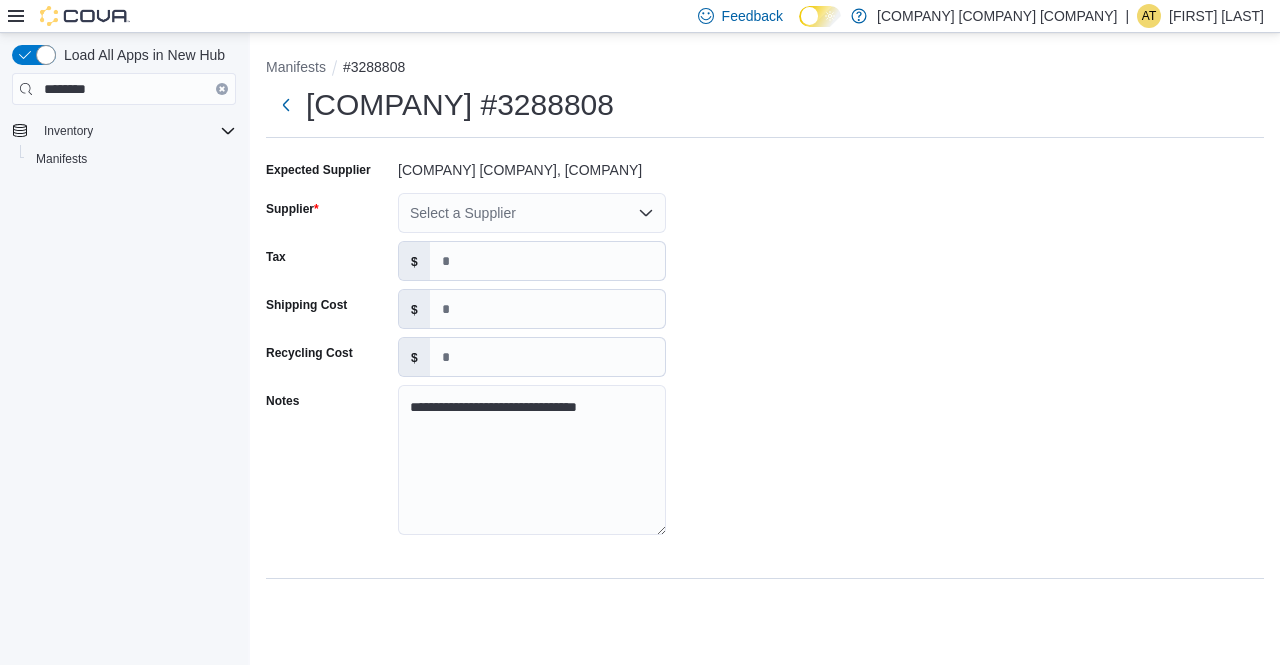 click on "Select a Supplier" at bounding box center (532, 213) 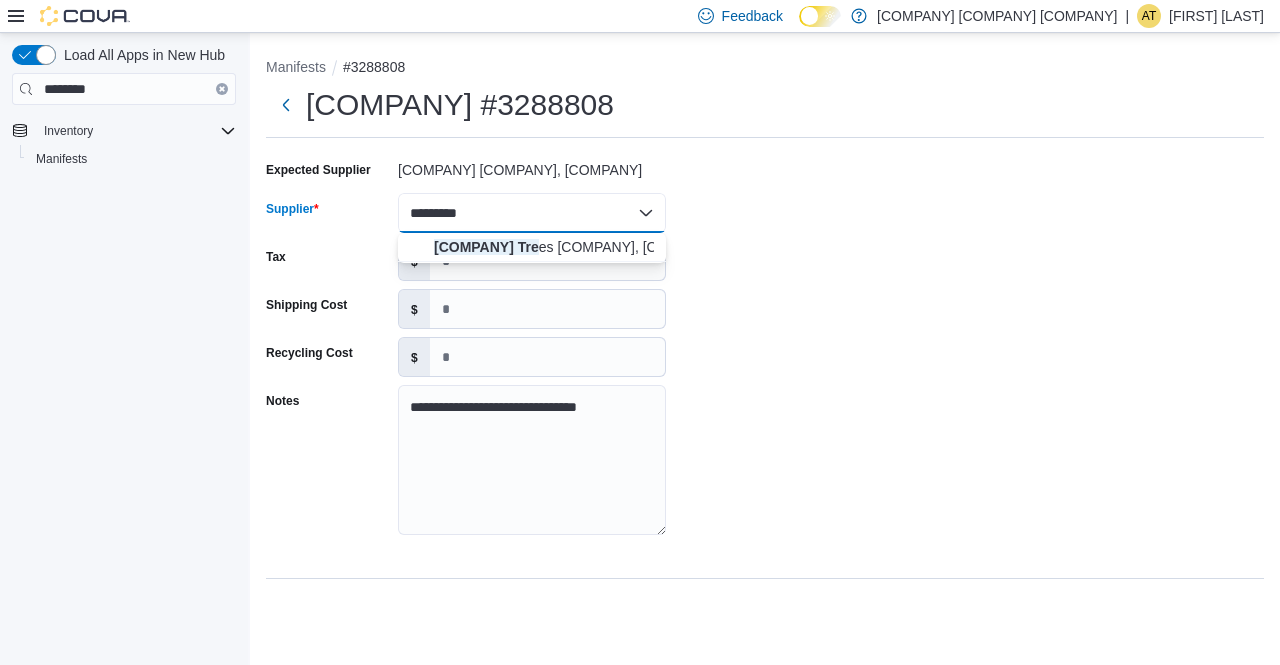 type on "*********" 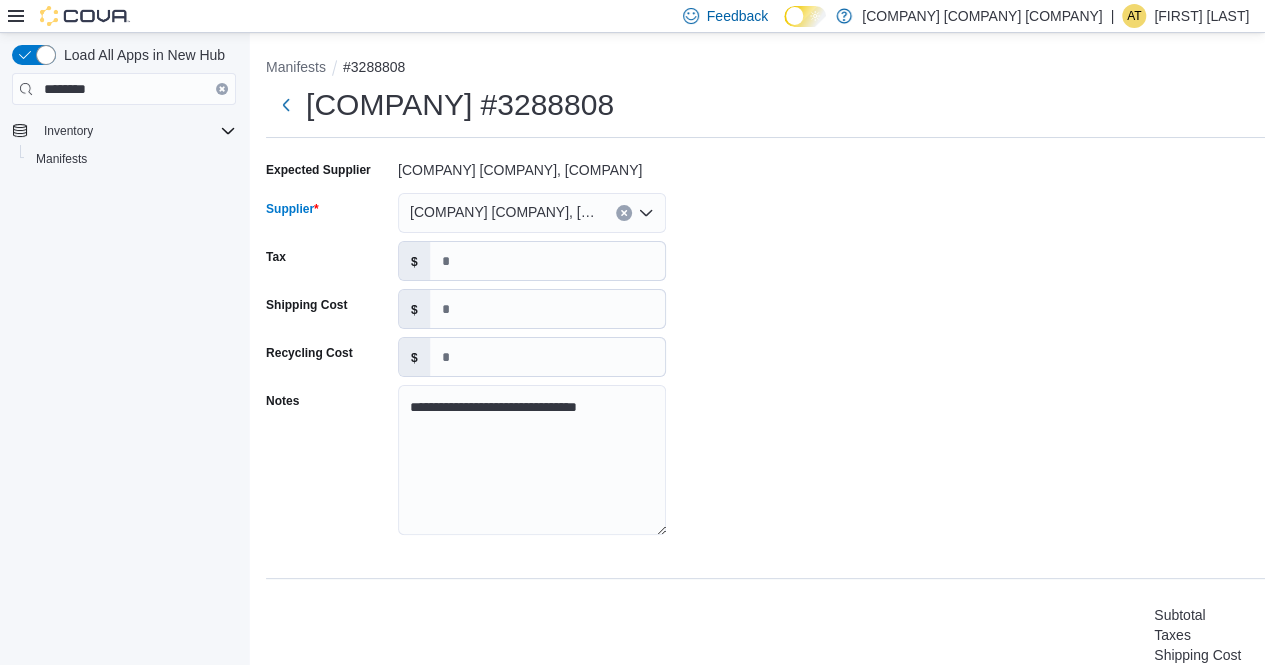 click on "**********" at bounding box center (860, 354) 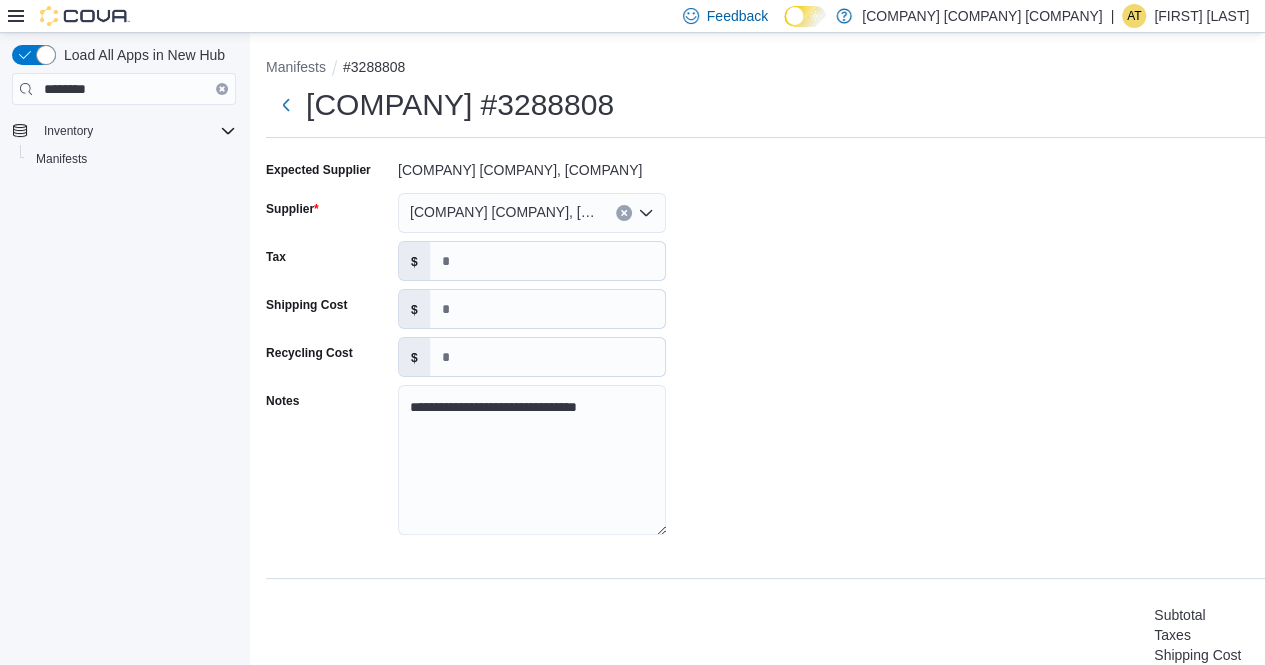 scroll, scrollTop: 316, scrollLeft: 0, axis: vertical 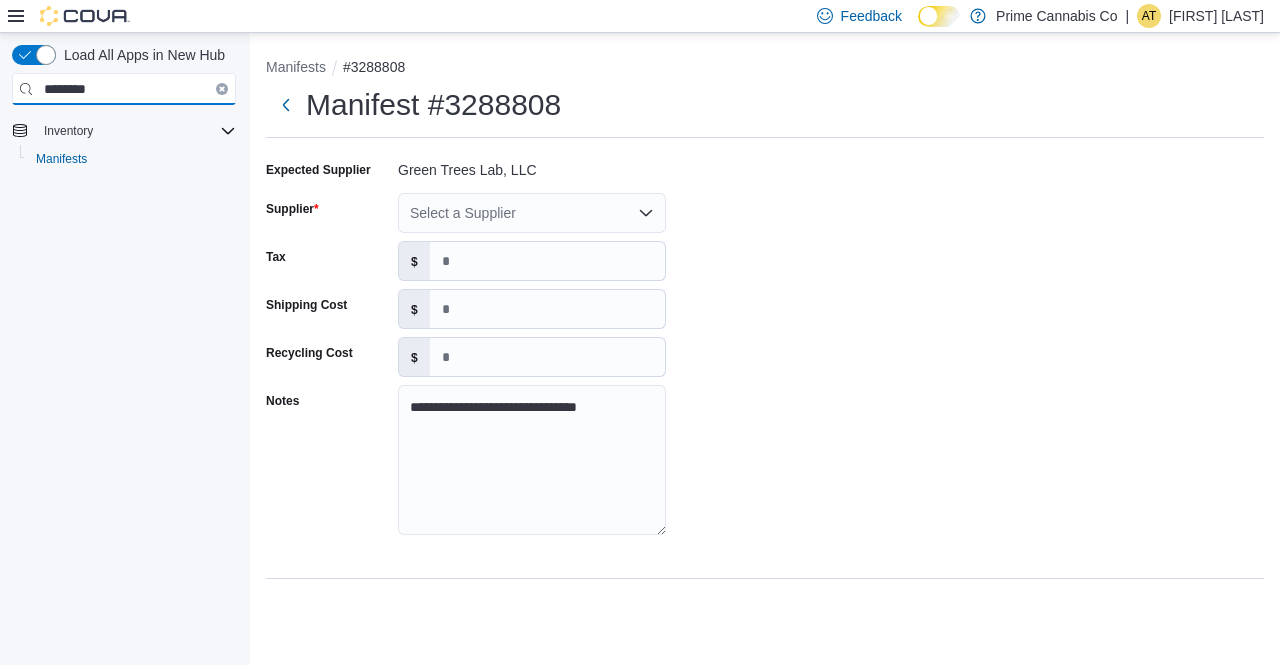 drag, startPoint x: 142, startPoint y: 99, endPoint x: 0, endPoint y: 9, distance: 168.119 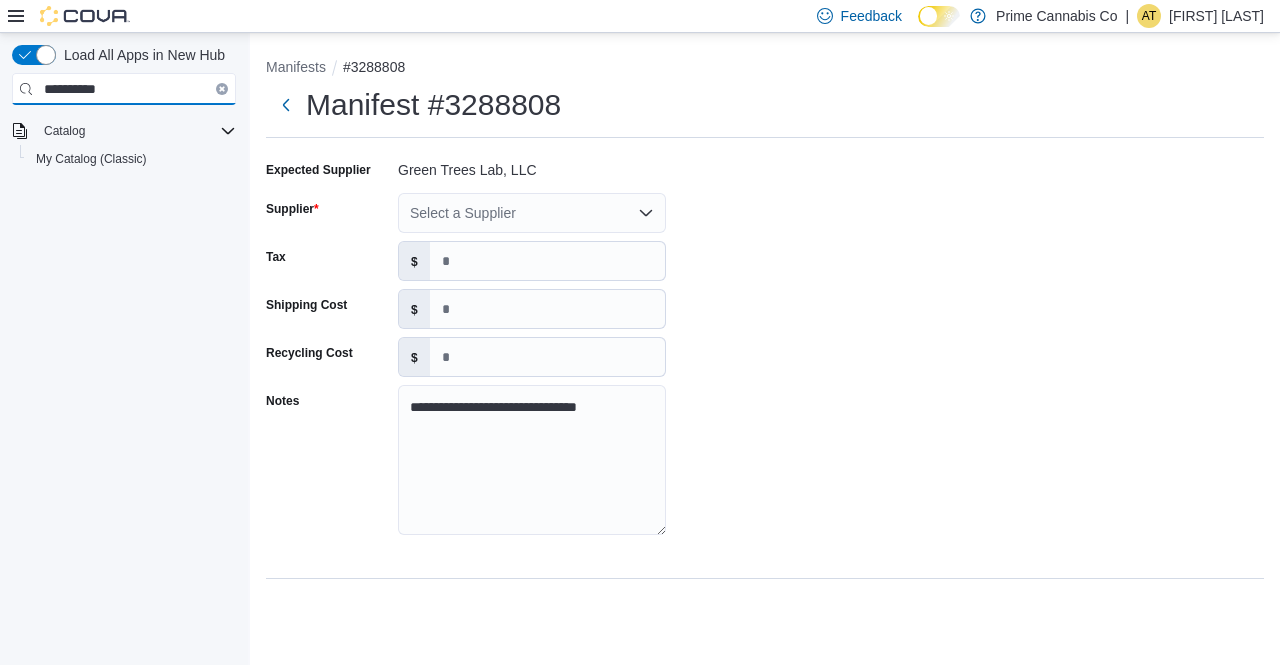 type on "**********" 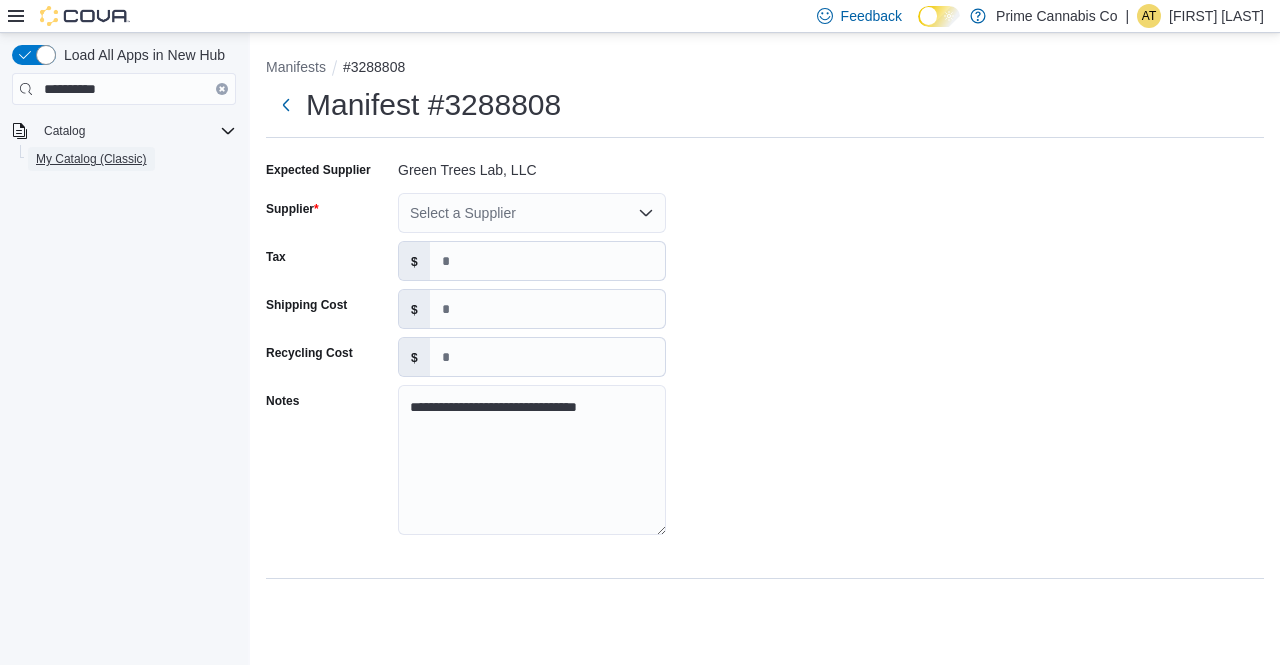 click on "My Catalog (Classic)" at bounding box center [91, 159] 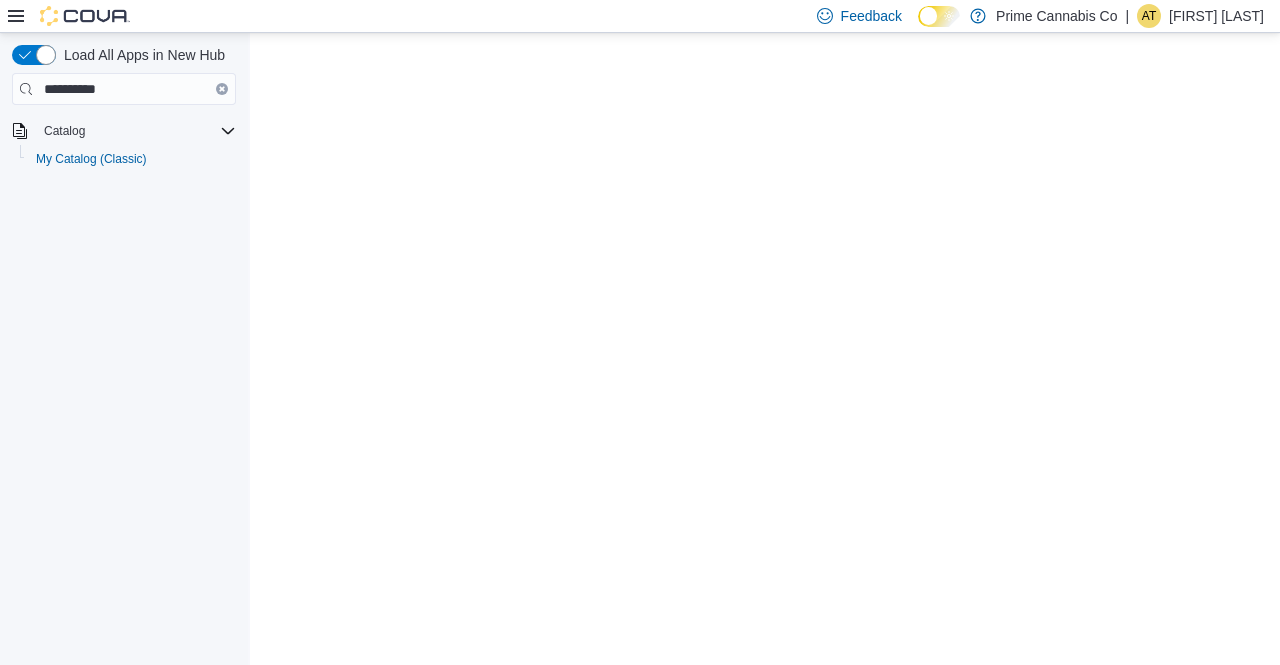 scroll, scrollTop: 0, scrollLeft: 0, axis: both 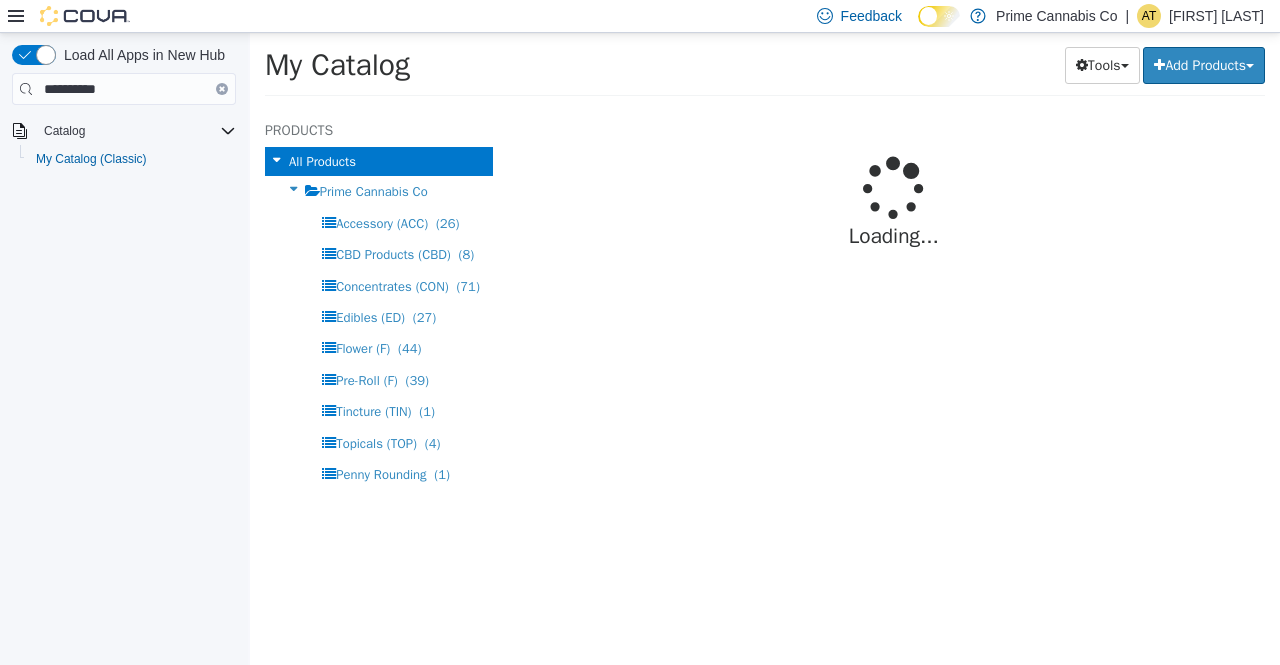select on "**********" 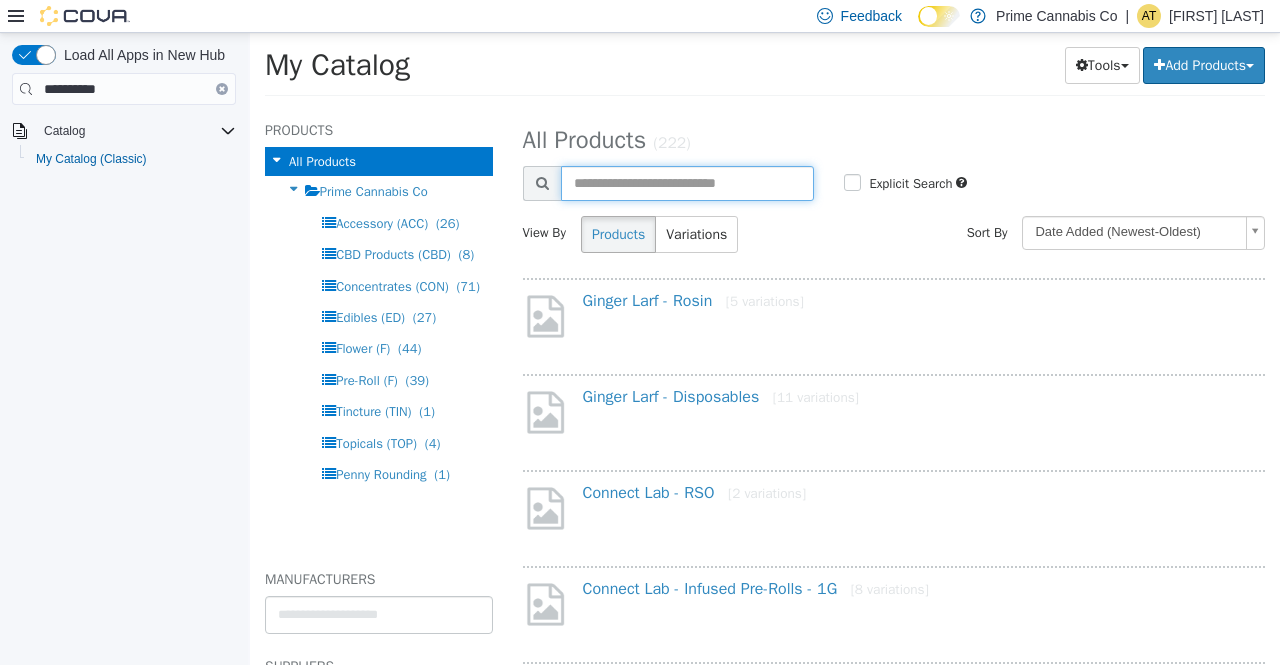 click at bounding box center [688, 183] 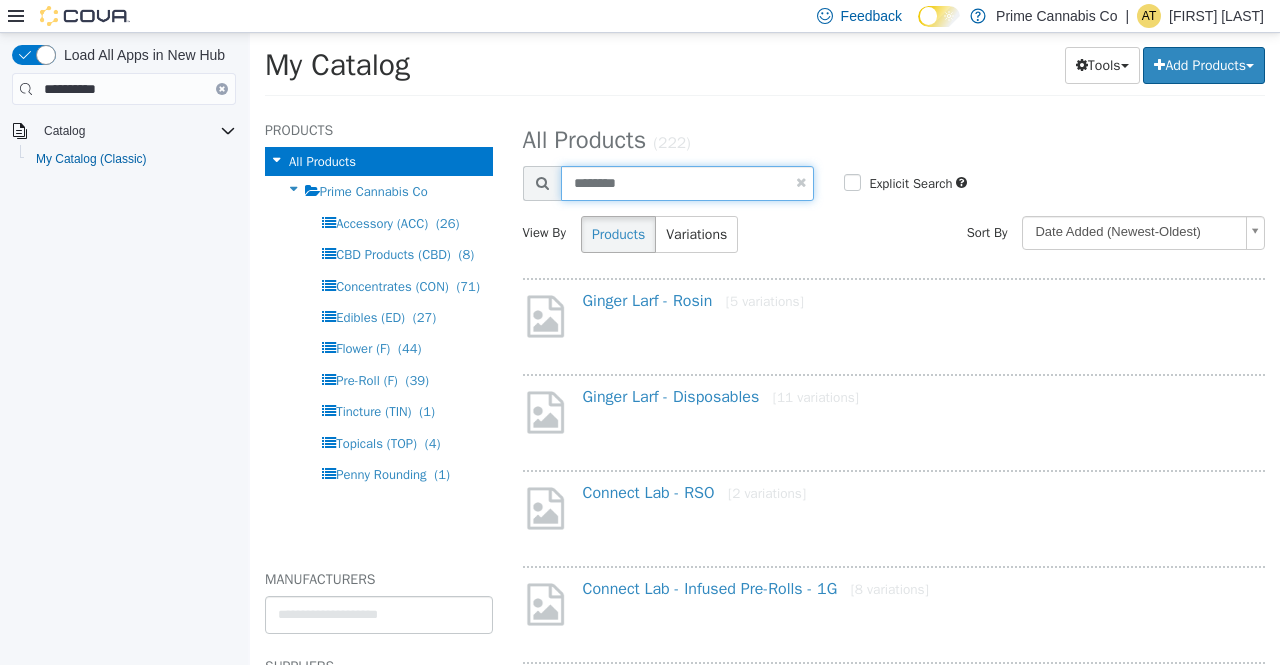 type on "********" 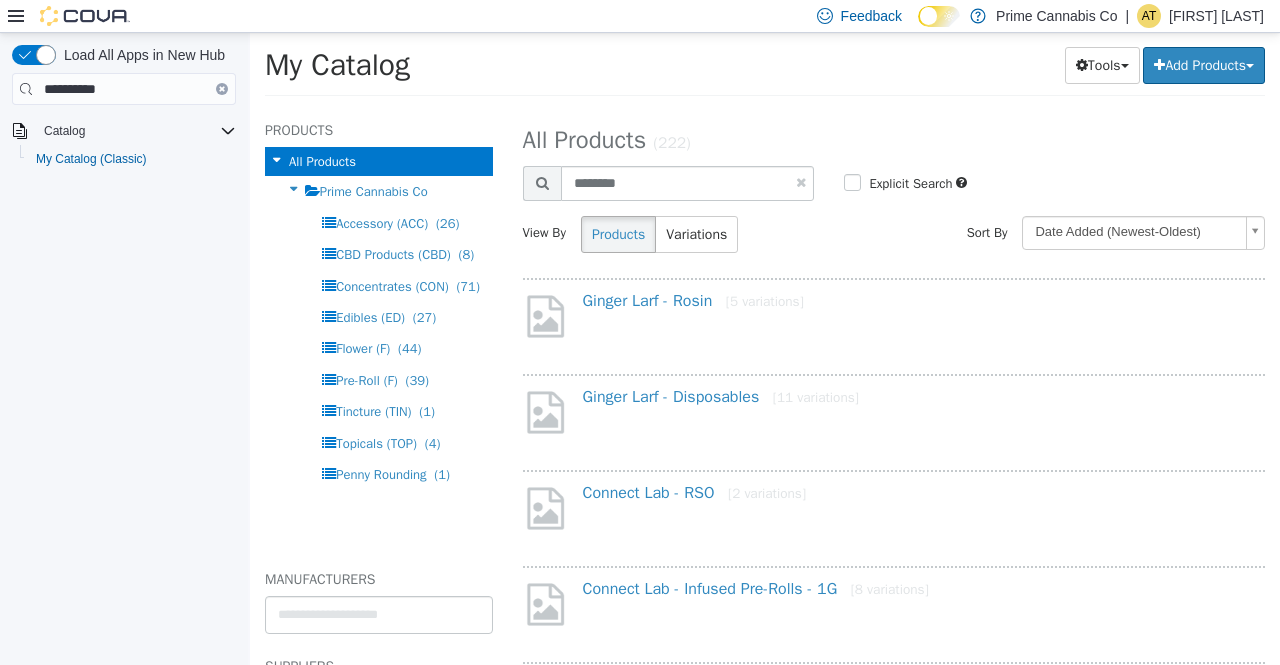 select on "**********" 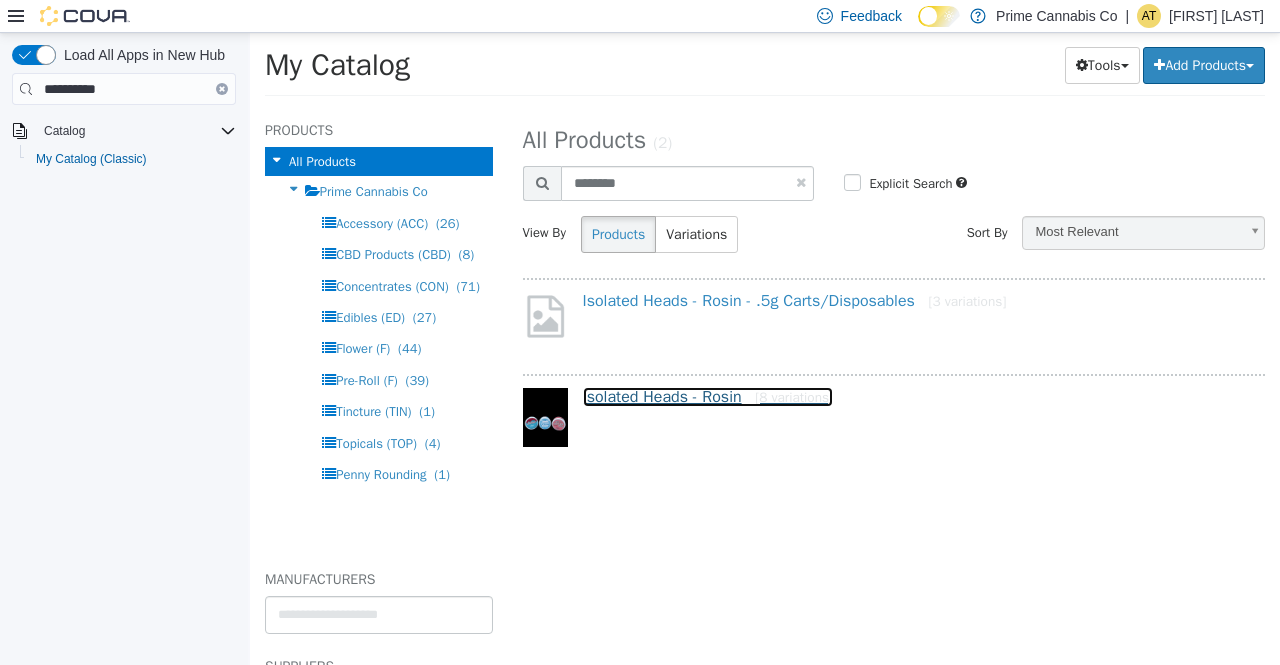 drag, startPoint x: 653, startPoint y: 308, endPoint x: 608, endPoint y: 399, distance: 101.51847 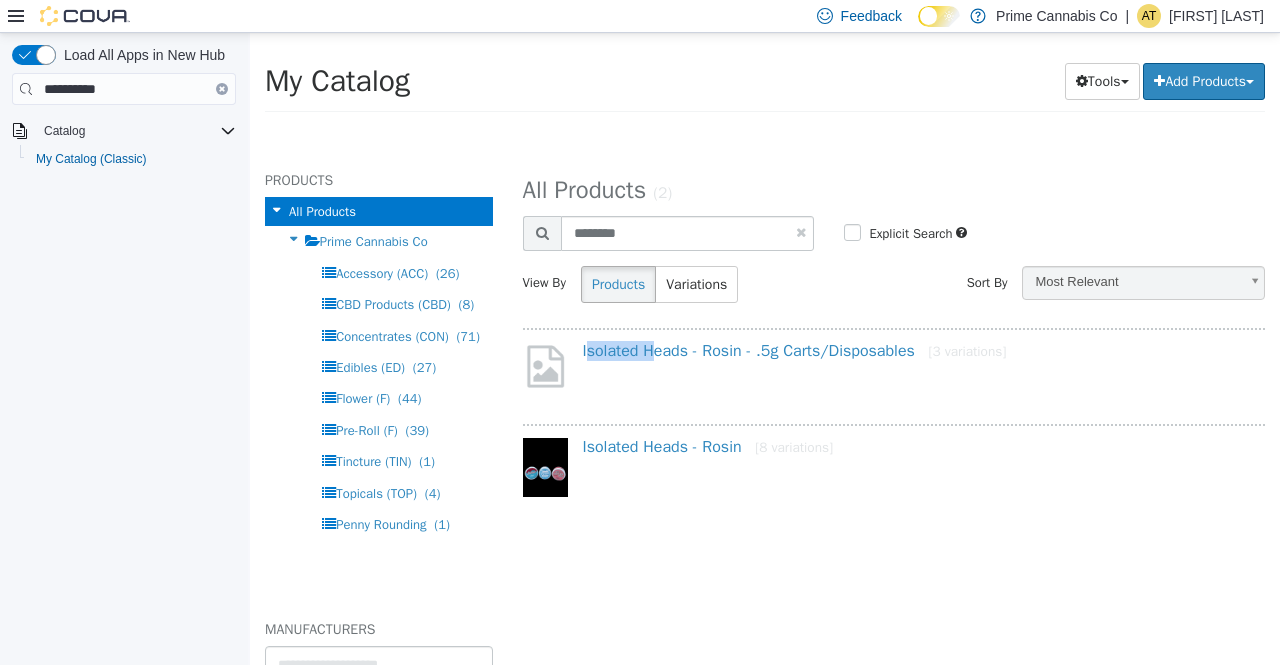 click on "Isolated Heads - Rosin - .5g Carts/Disposables
[3 variations]" at bounding box center (894, 377) 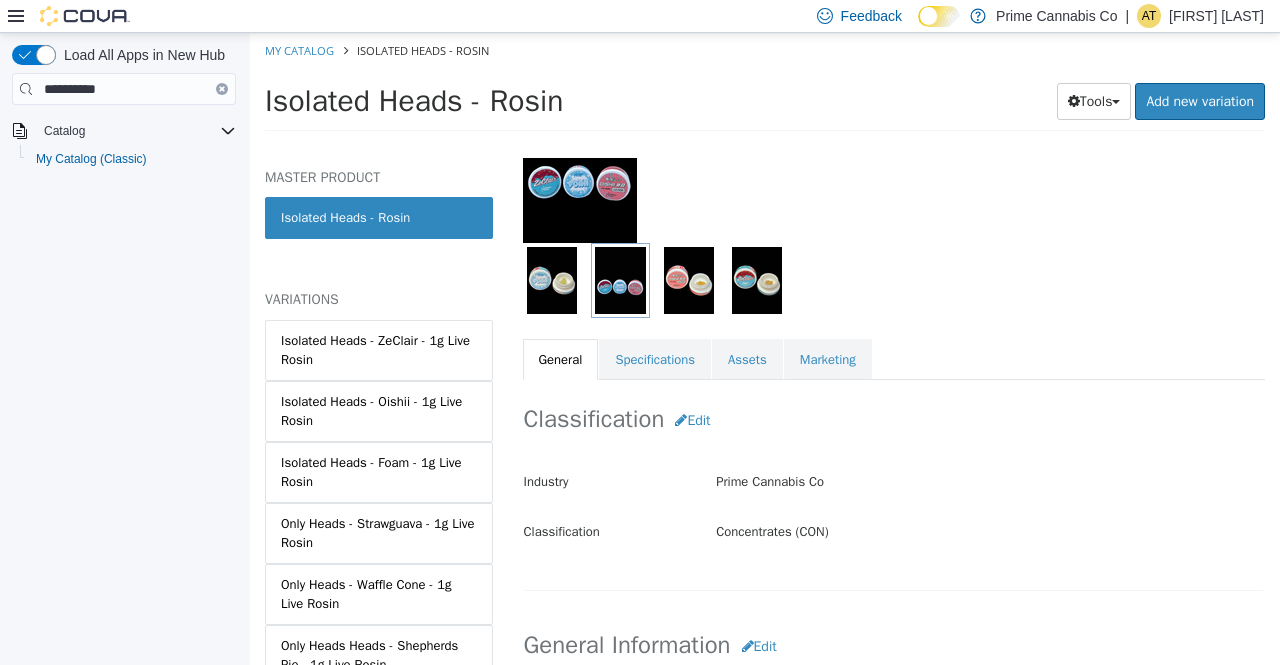 scroll, scrollTop: 196, scrollLeft: 0, axis: vertical 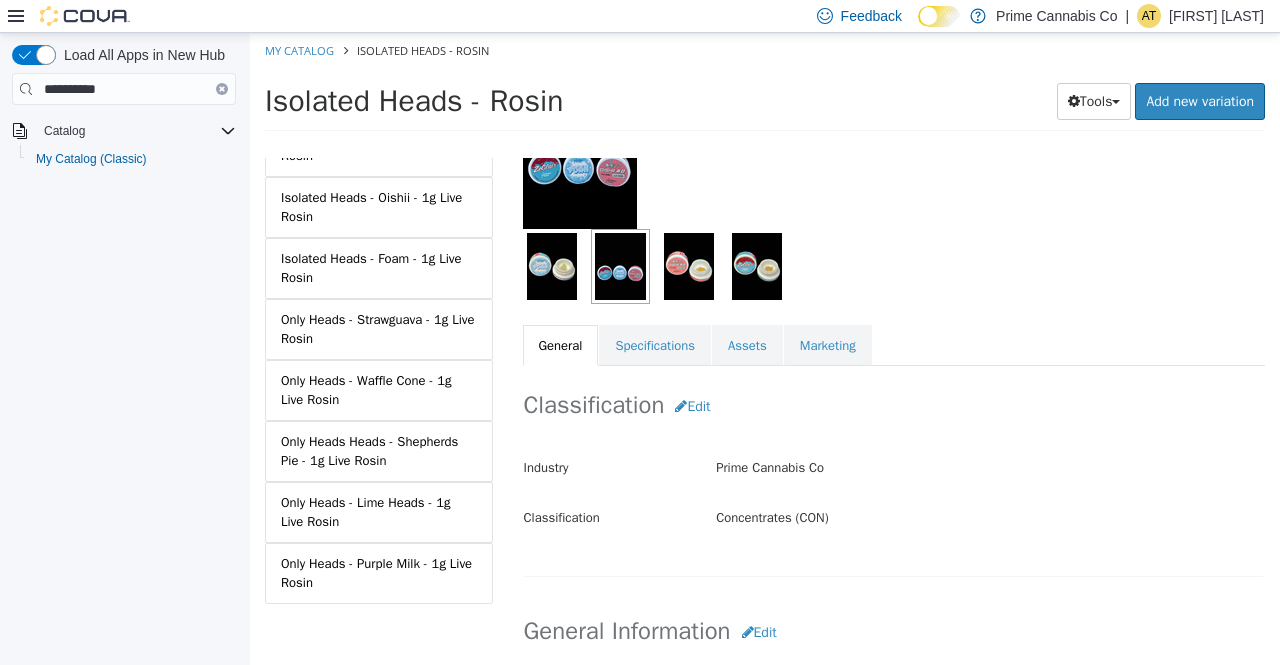 click on "Only Heads - Purple Milk - 1g Live Rosin" at bounding box center (379, 573) 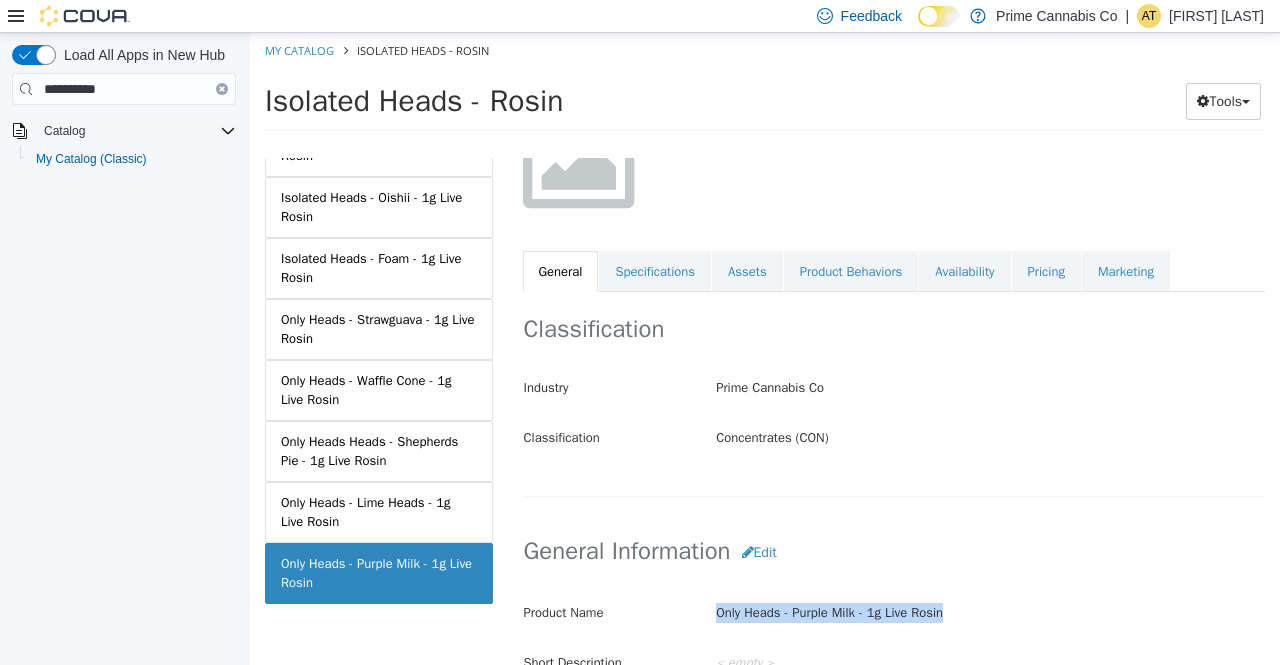 drag, startPoint x: 971, startPoint y: 613, endPoint x: 648, endPoint y: 596, distance: 323.44705 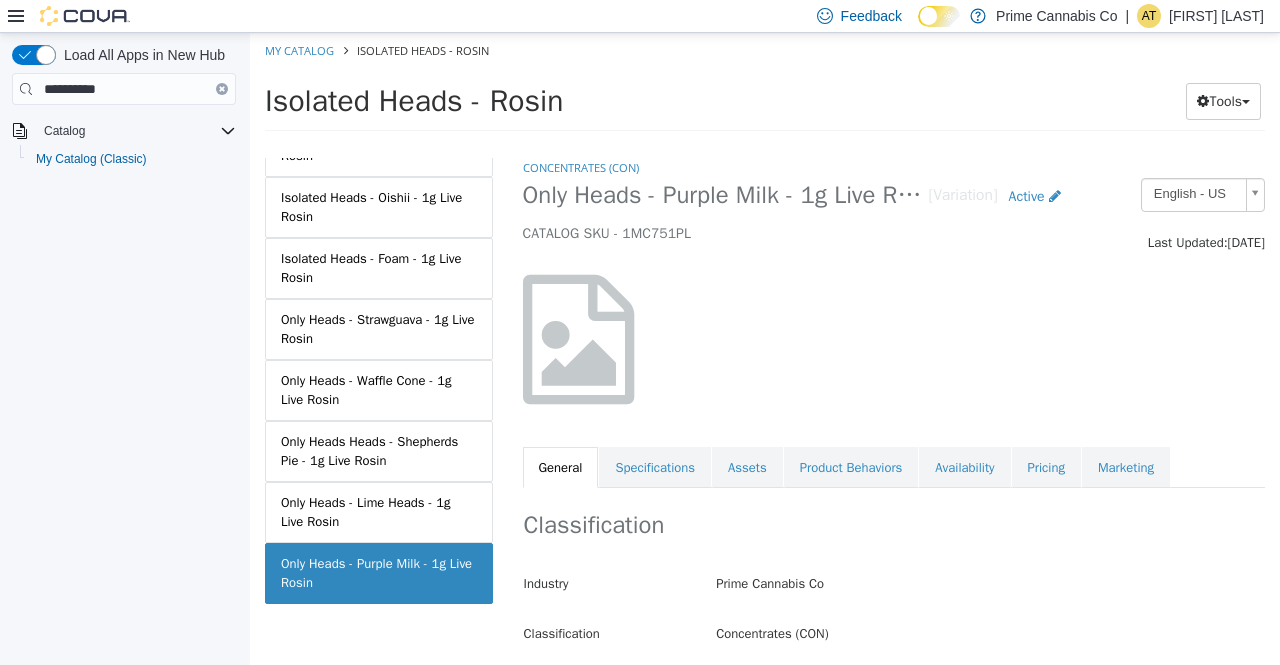 scroll, scrollTop: 0, scrollLeft: 0, axis: both 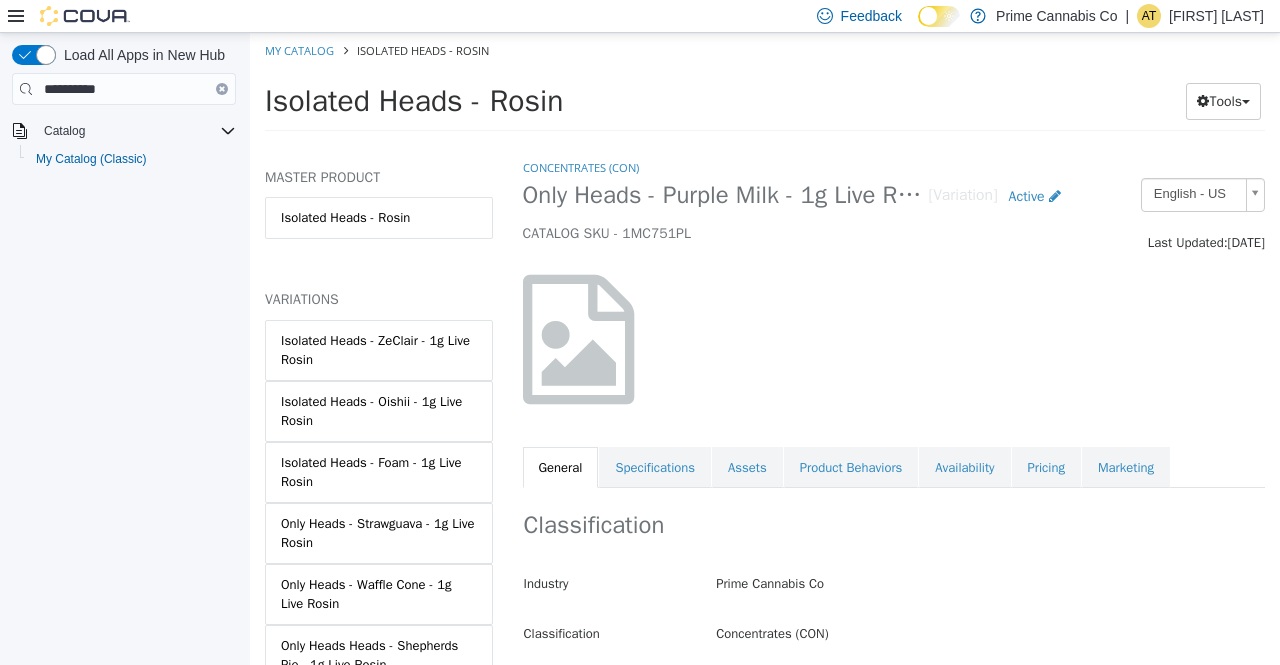 click on "Isolated Heads - Rosin" at bounding box center [379, 218] 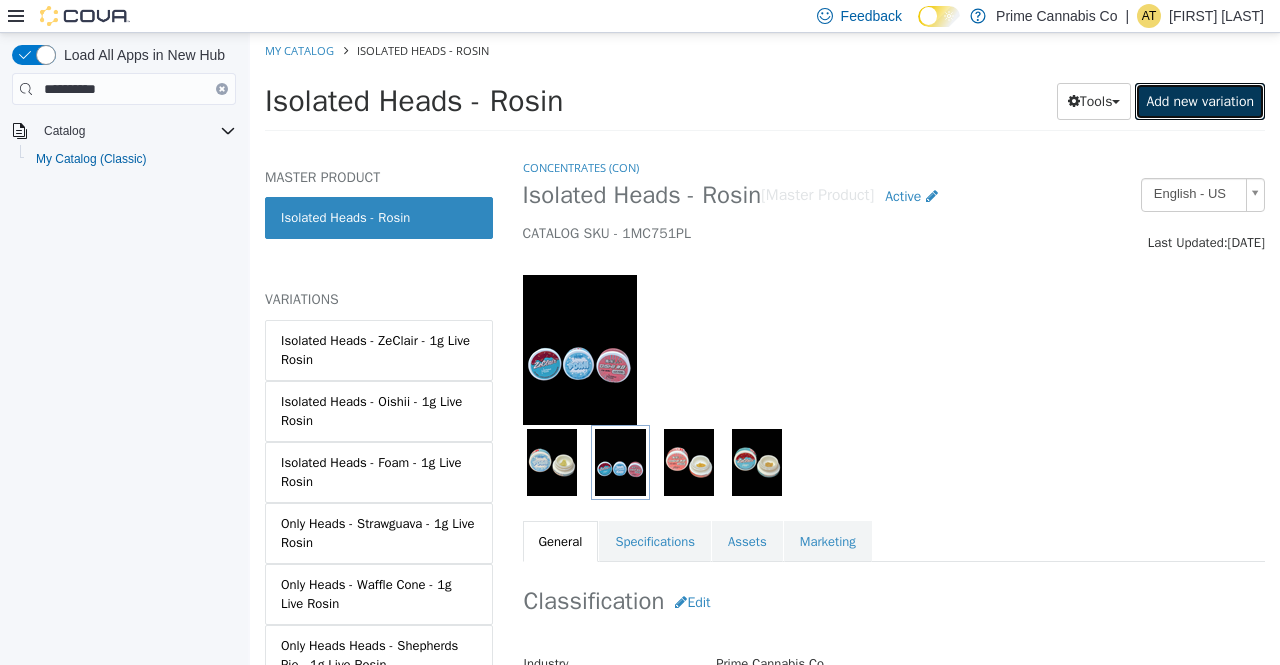 click on "Add new variation" at bounding box center [1200, 101] 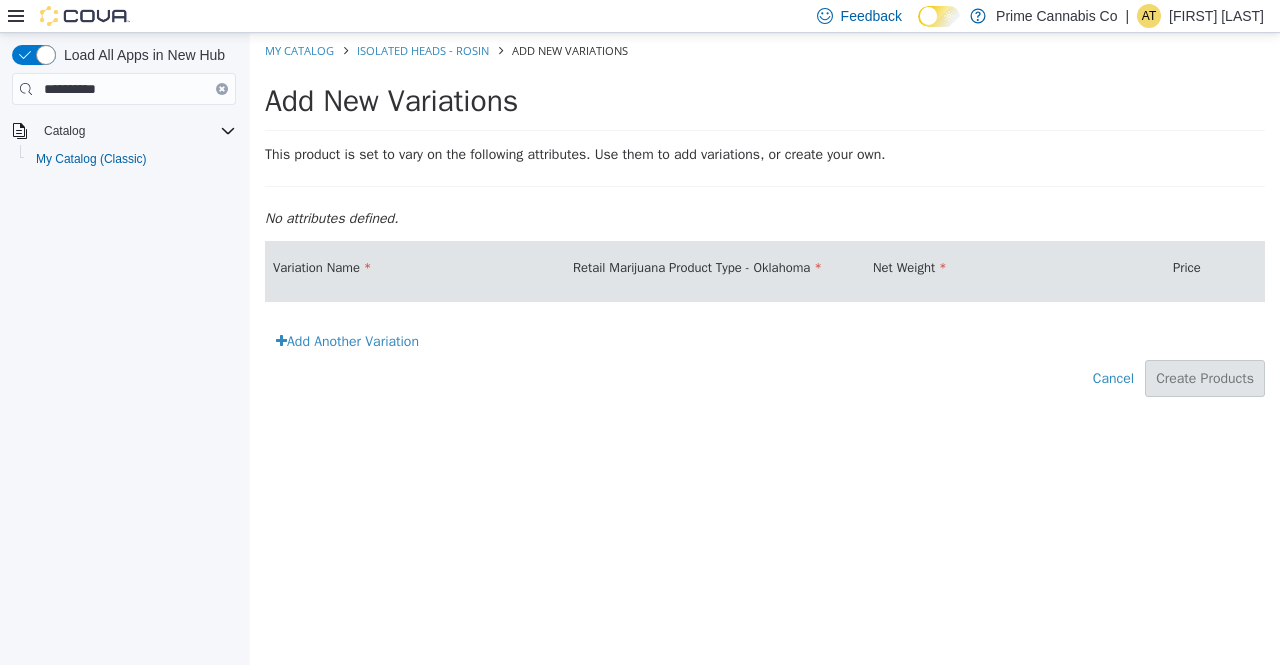 click on "Add Another Variation" at bounding box center [347, 341] 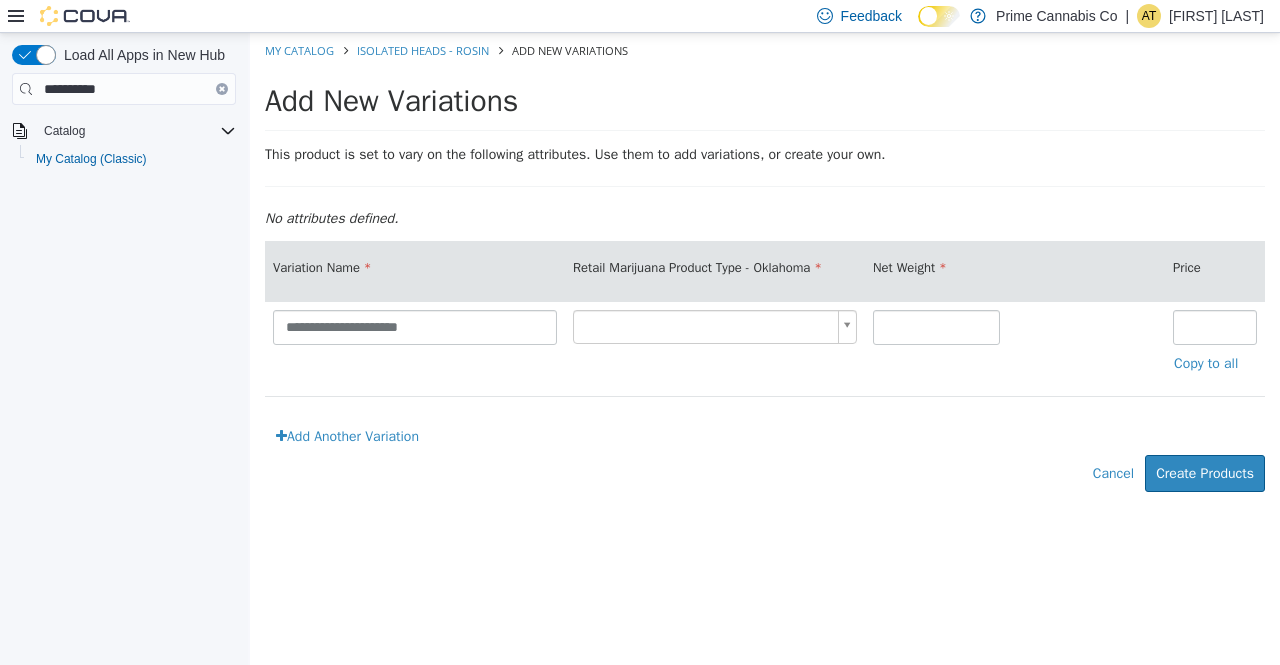 click on "Add Another Variation" at bounding box center [347, 436] 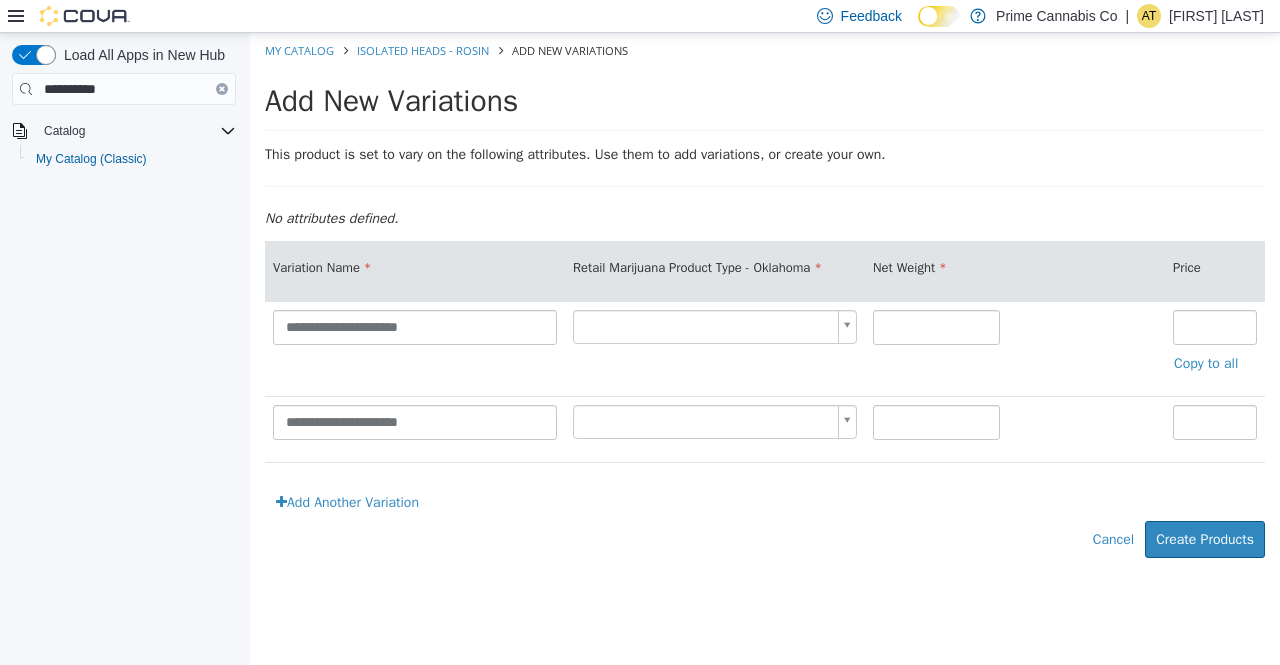 click on "Add Another Variation" at bounding box center [347, 502] 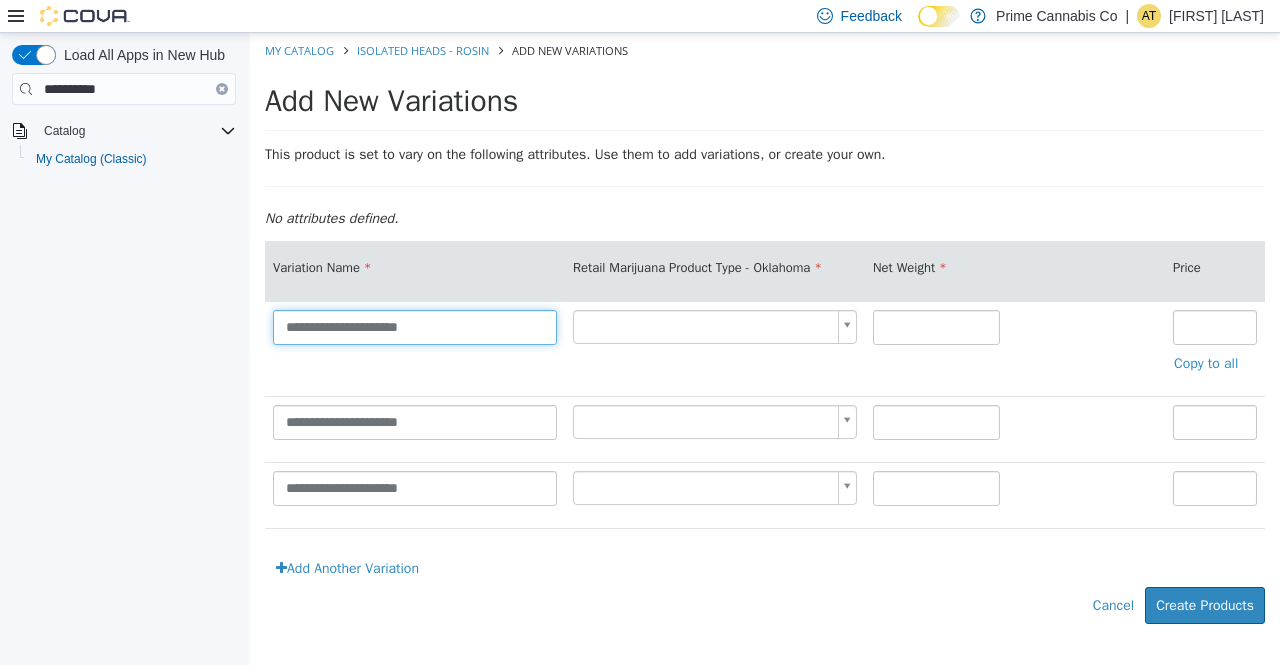 drag, startPoint x: 479, startPoint y: 333, endPoint x: 0, endPoint y: 377, distance: 481.01663 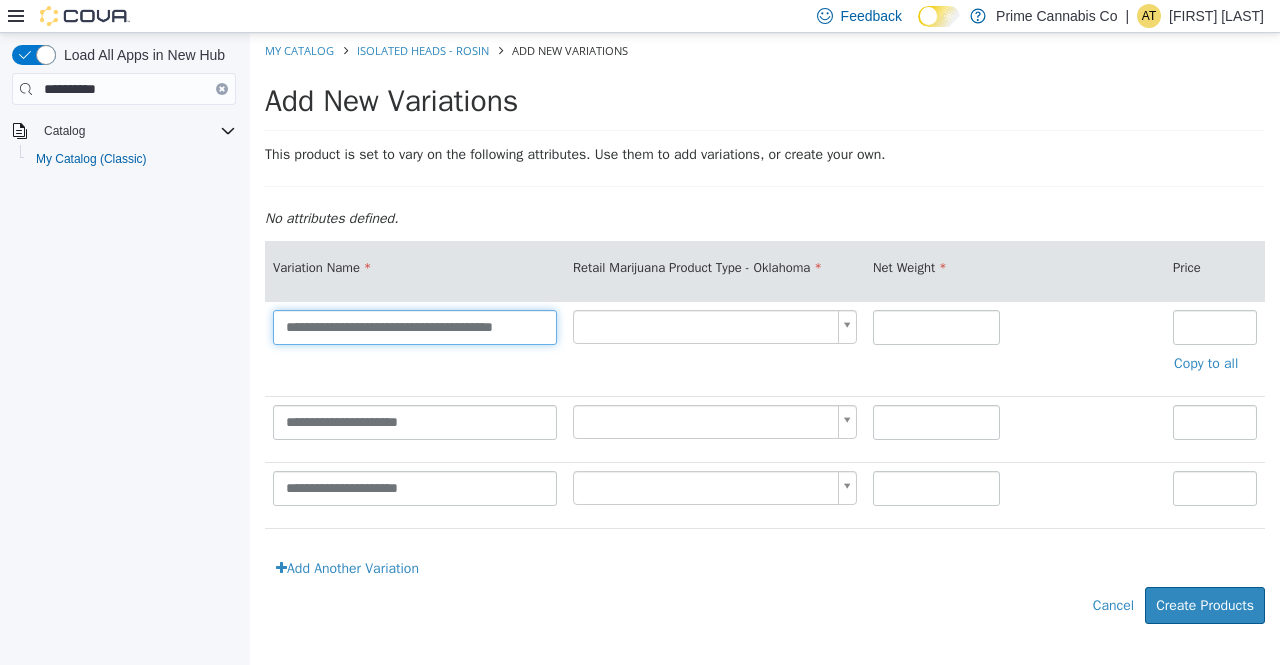 type on "**********" 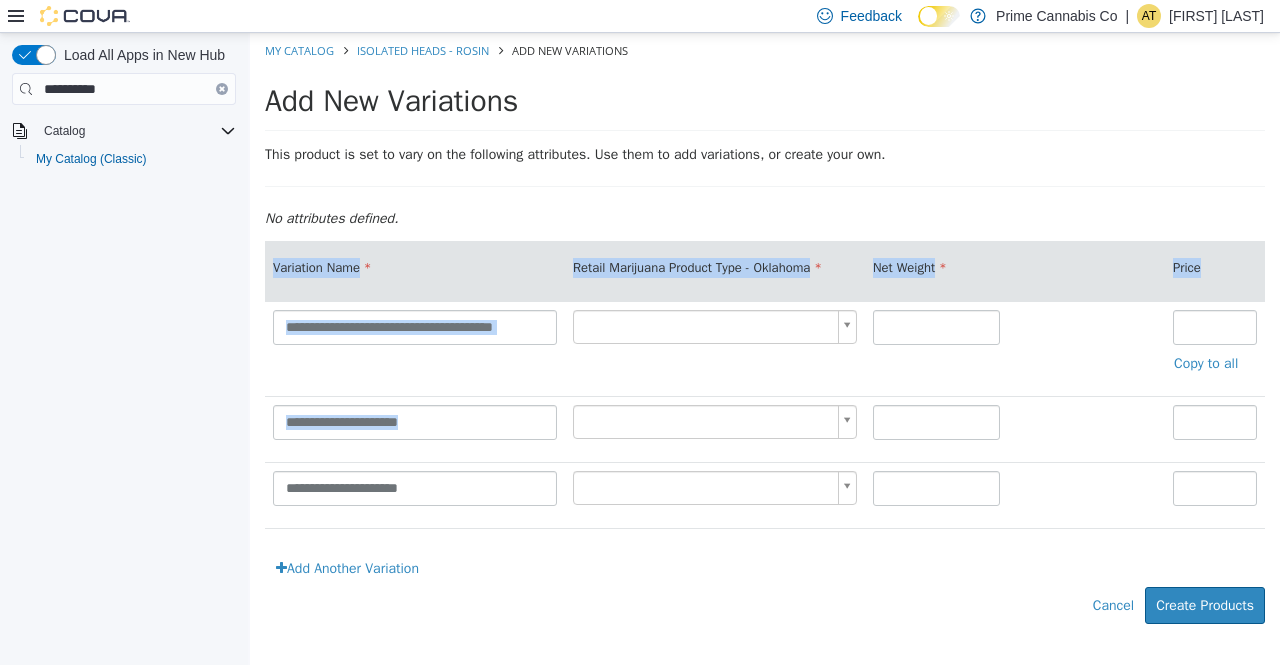 drag, startPoint x: 558, startPoint y: 418, endPoint x: 182, endPoint y: 401, distance: 376.38412 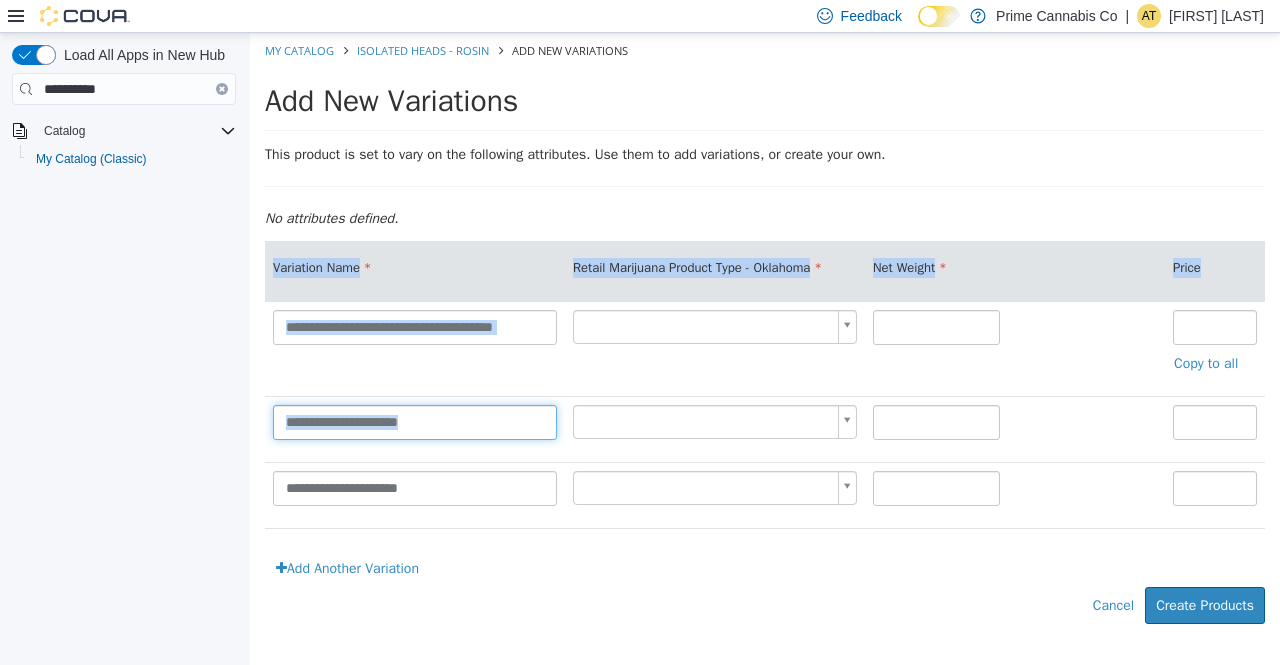 click on "**********" at bounding box center (415, 422) 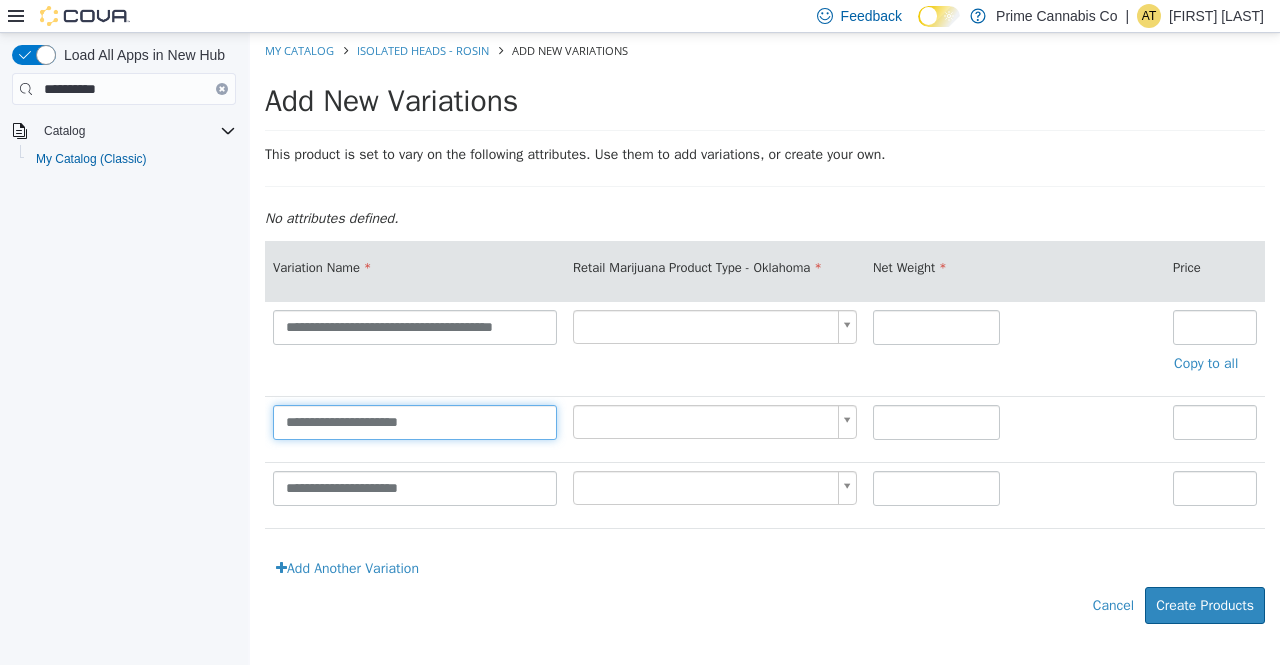 drag, startPoint x: 449, startPoint y: 430, endPoint x: 74, endPoint y: 381, distance: 378.18777 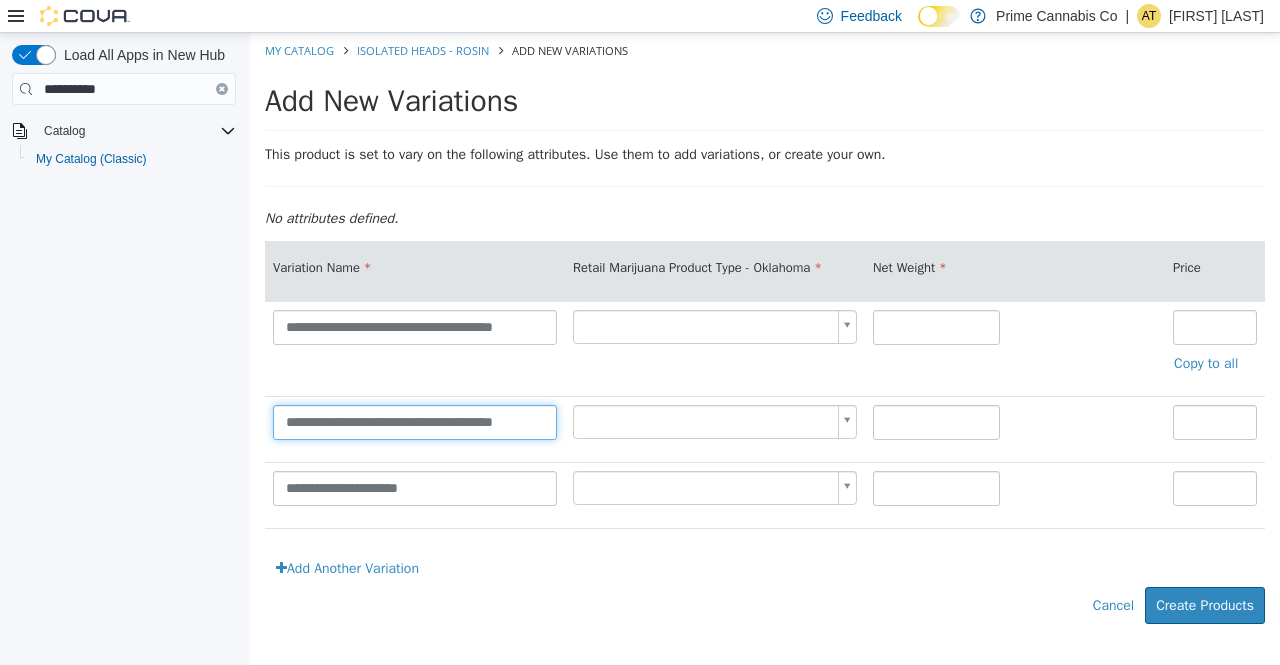 type on "**********" 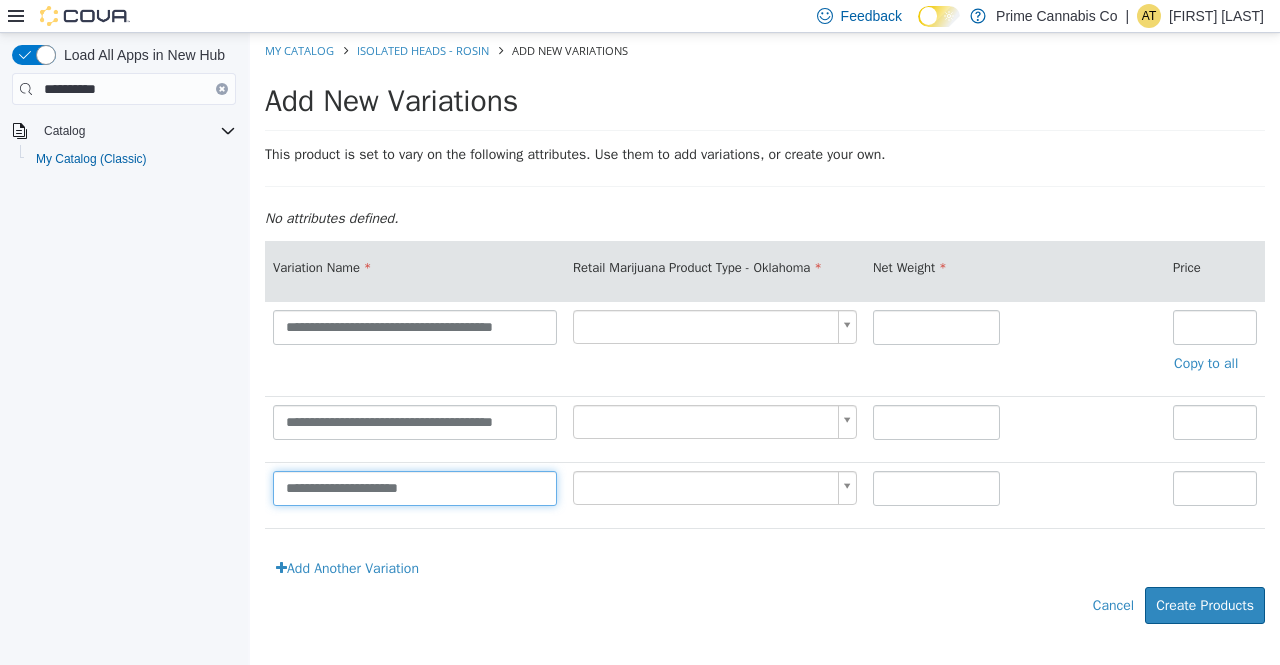 drag, startPoint x: 472, startPoint y: 474, endPoint x: 68, endPoint y: 464, distance: 404.12375 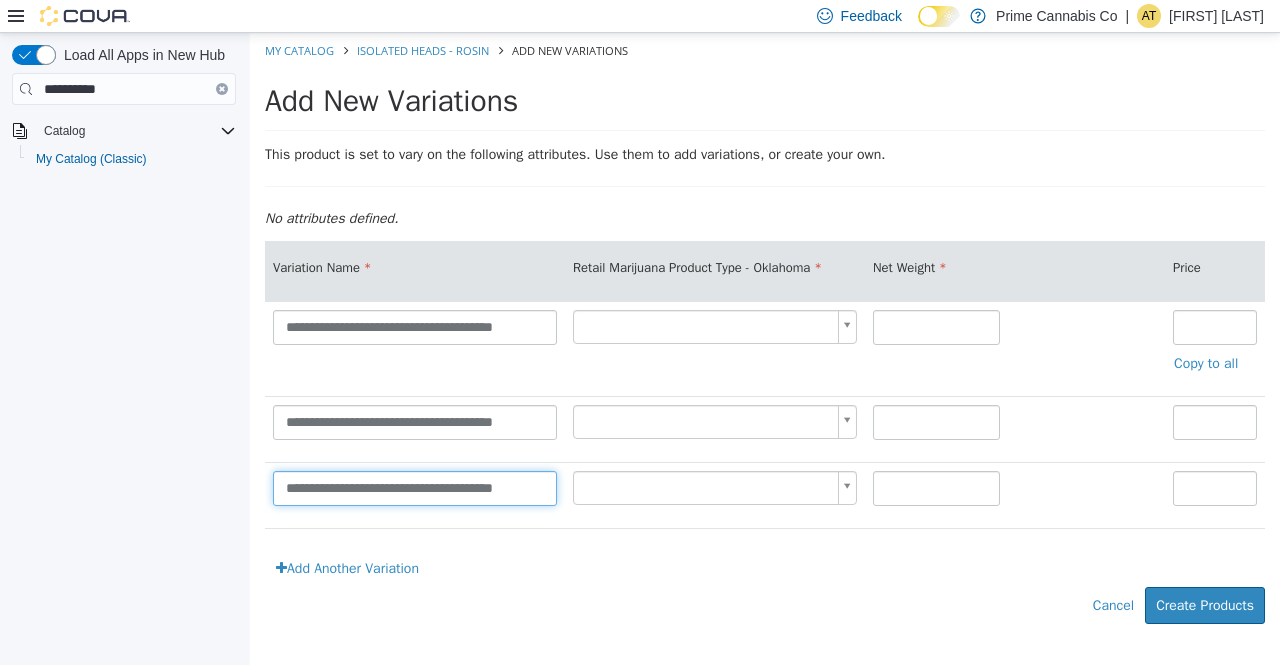 type on "**********" 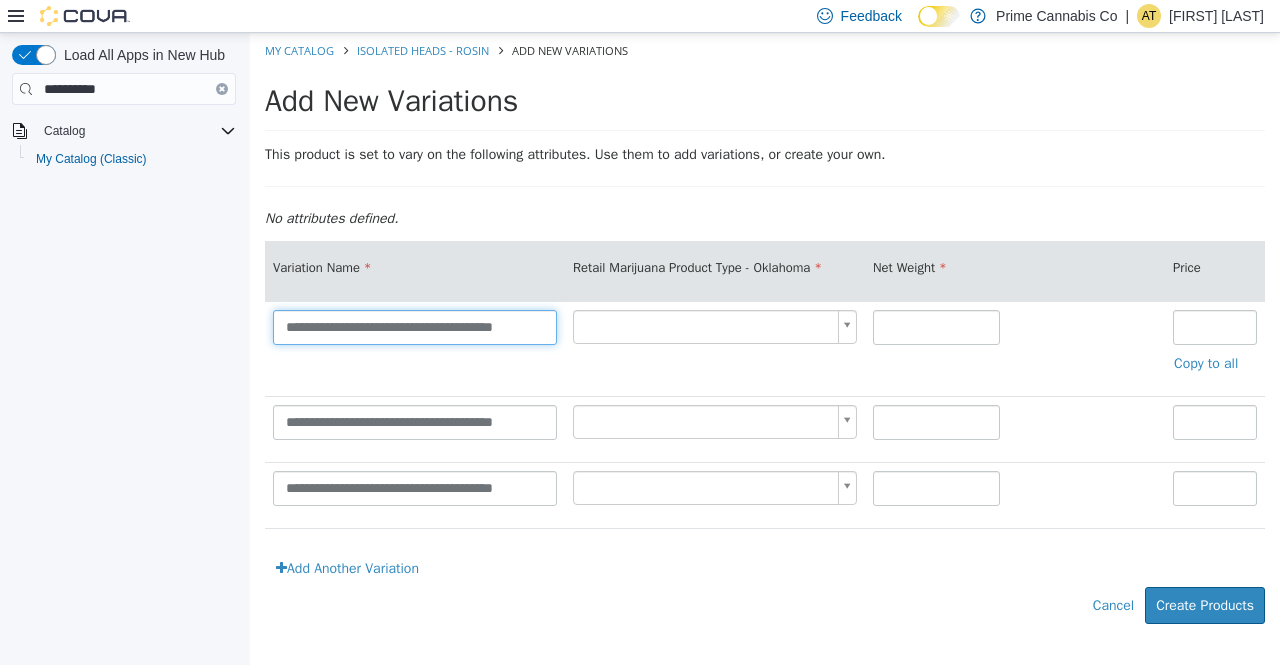 click on "**********" at bounding box center (415, 327) 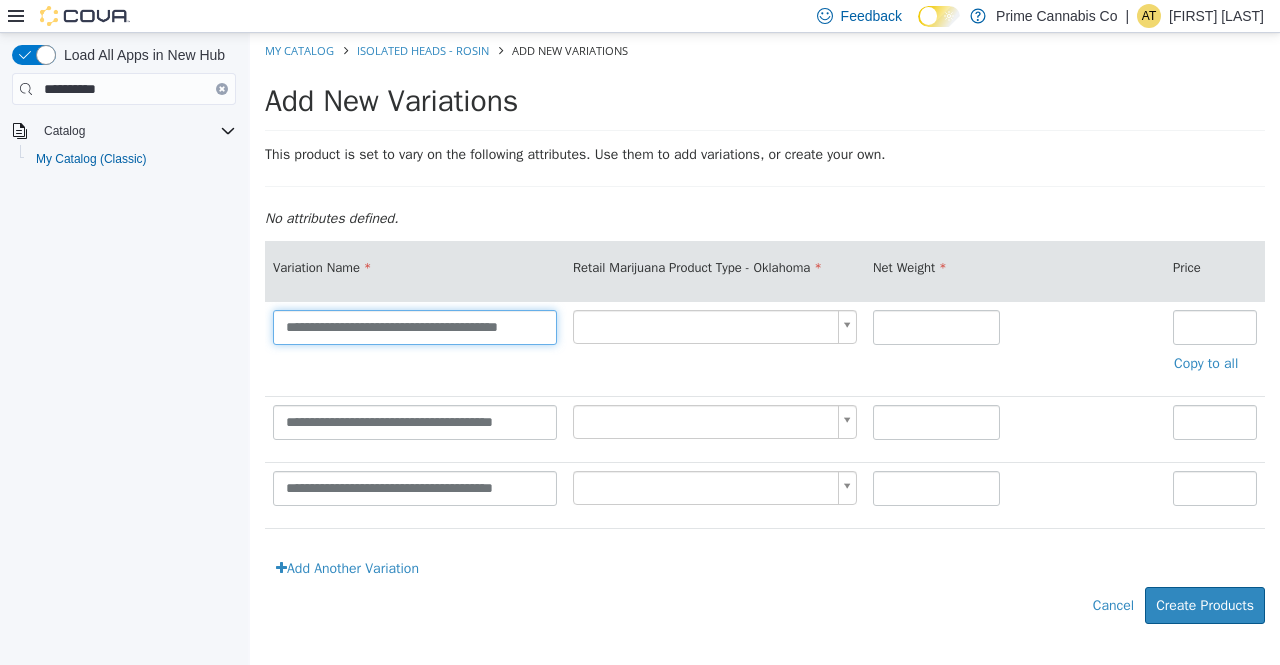 type on "**********" 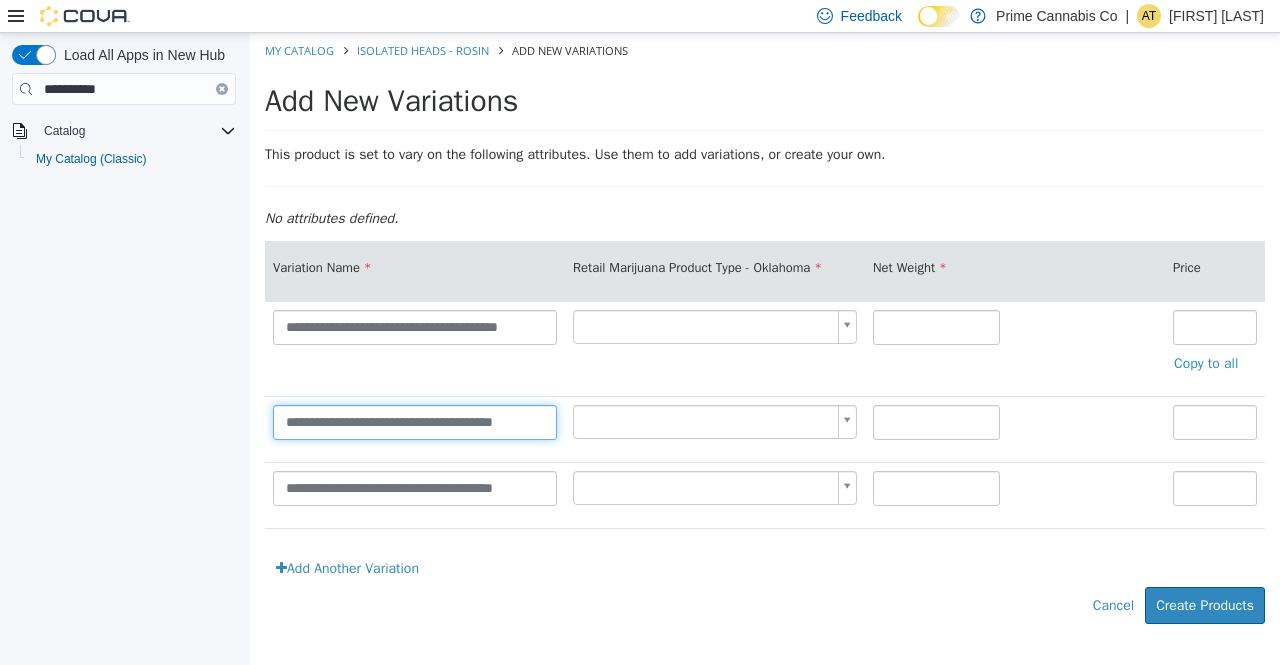 drag, startPoint x: 443, startPoint y: 420, endPoint x: 375, endPoint y: 418, distance: 68.0294 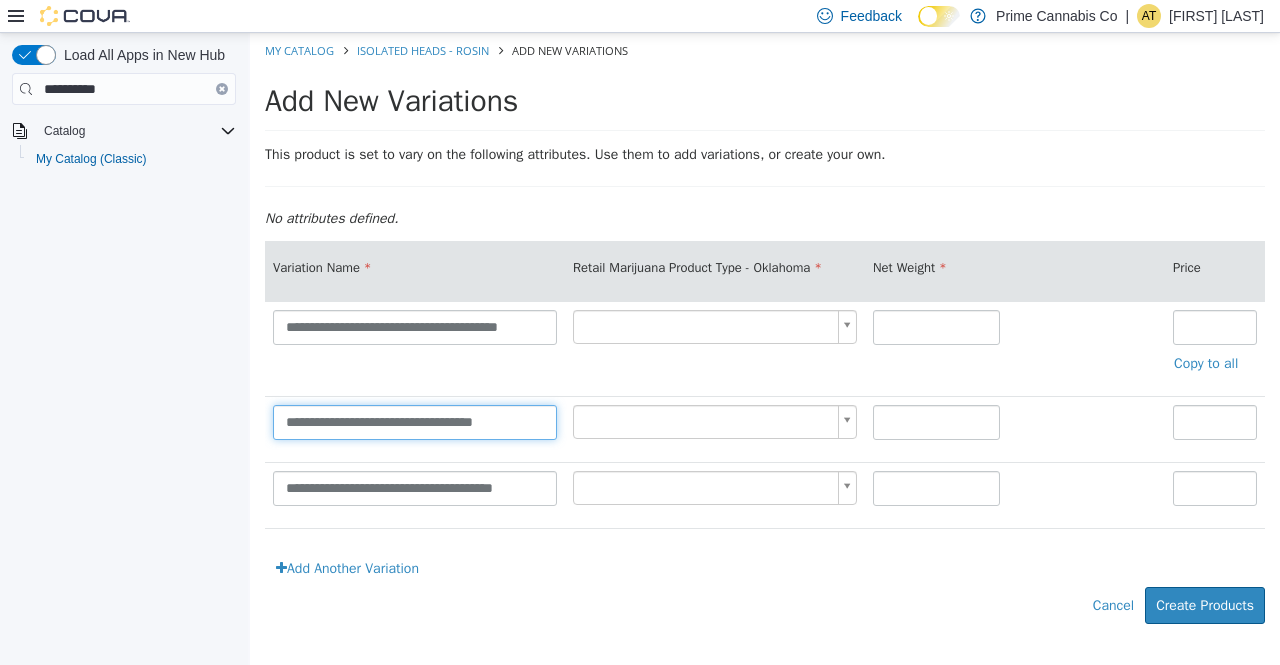 type on "**********" 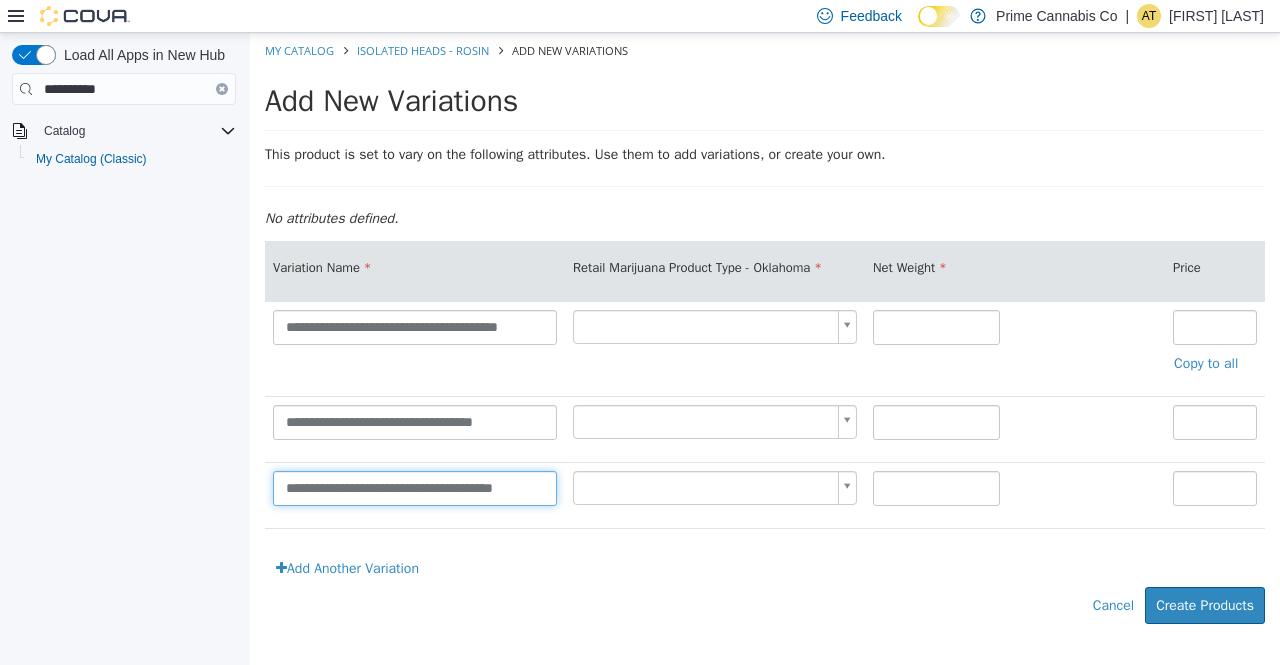 drag, startPoint x: 440, startPoint y: 492, endPoint x: 376, endPoint y: 488, distance: 64.12488 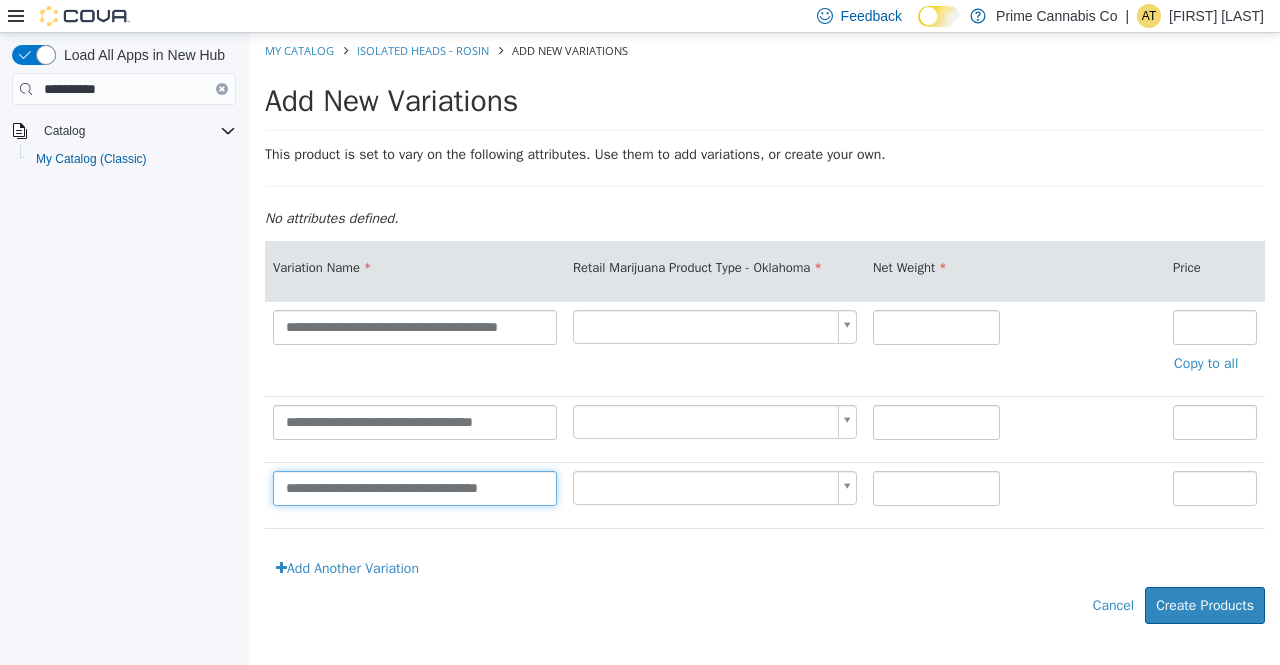 type on "**********" 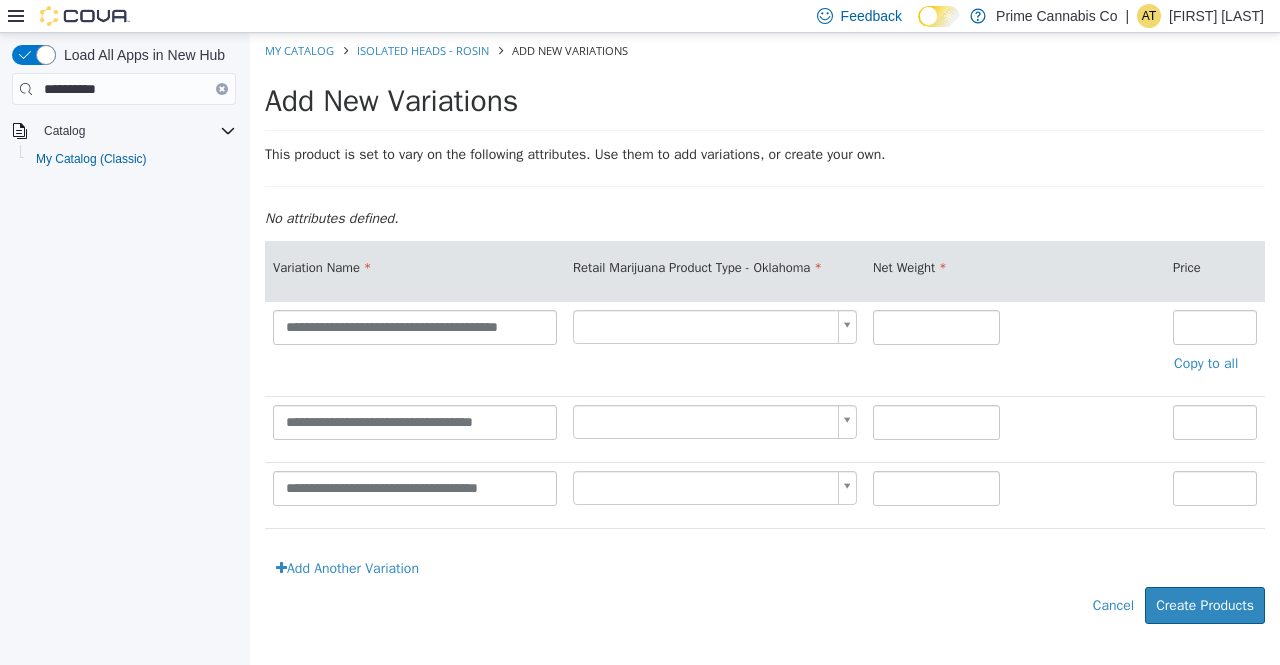click at bounding box center (715, 348) 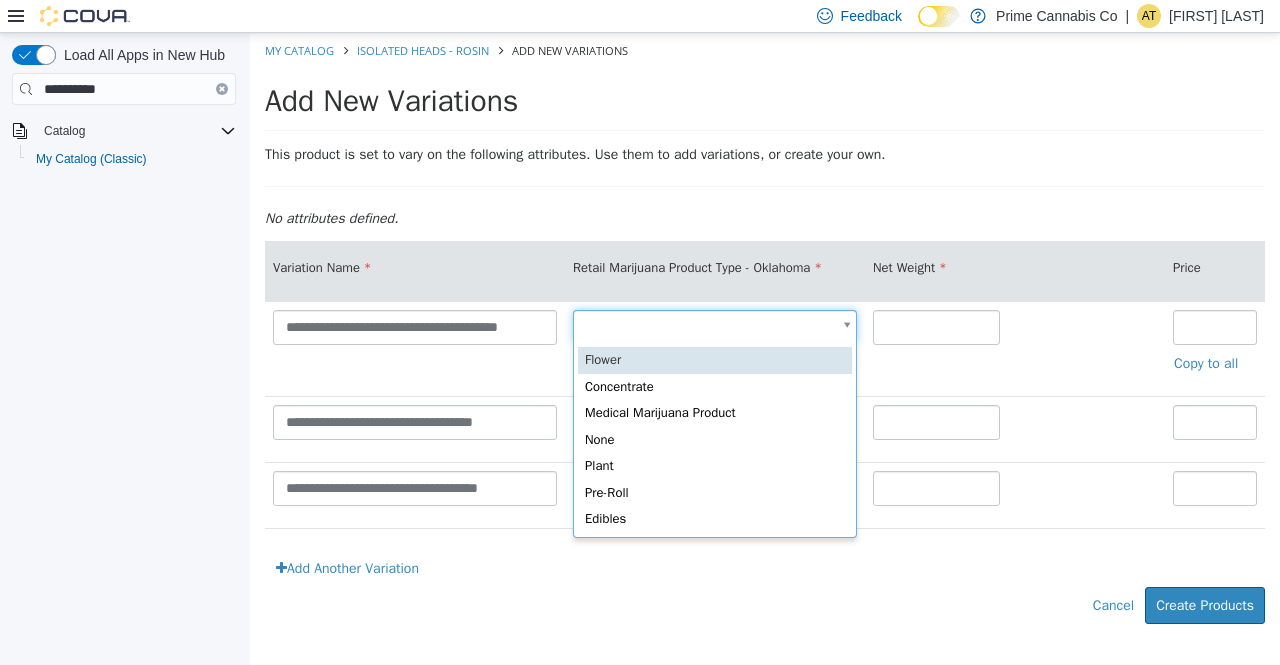 click on "**********" at bounding box center [765, 339] 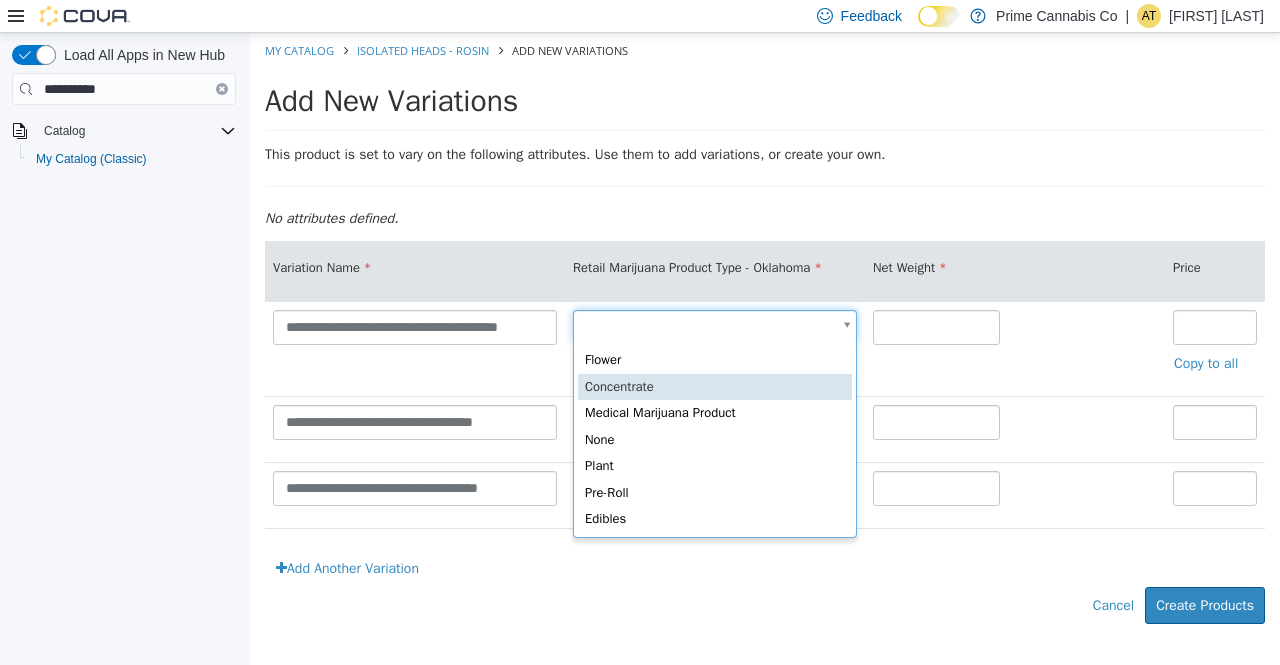 type on "*" 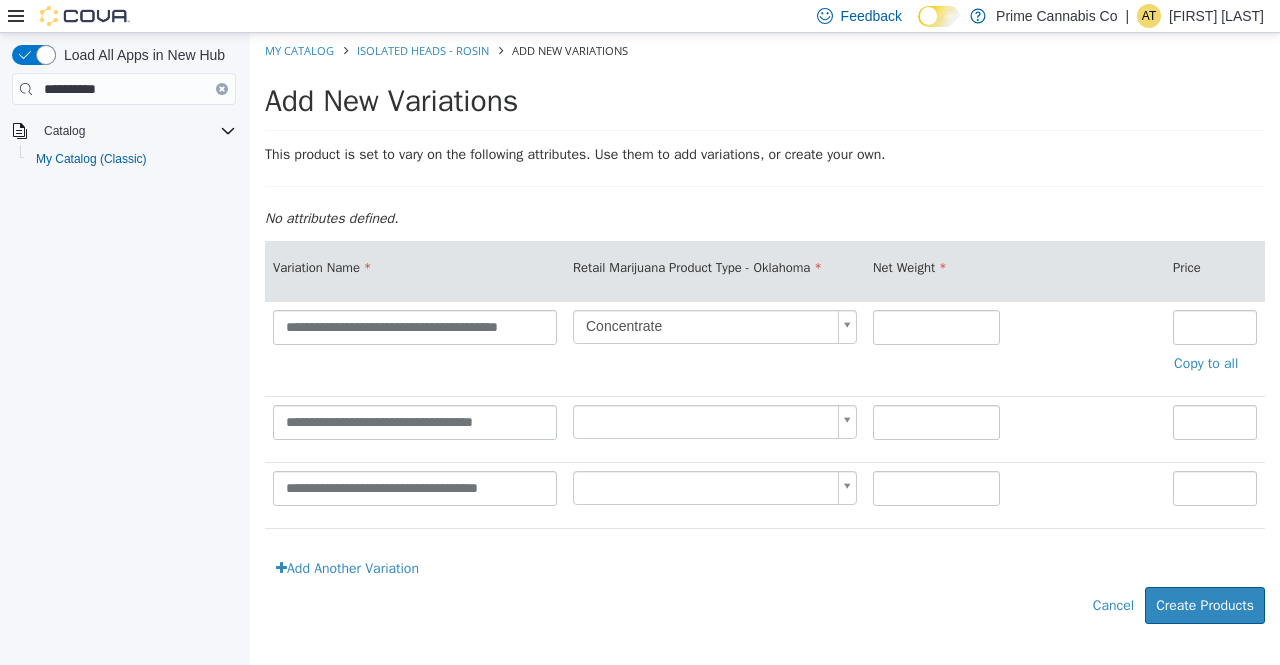 click on "**********" at bounding box center [765, 339] 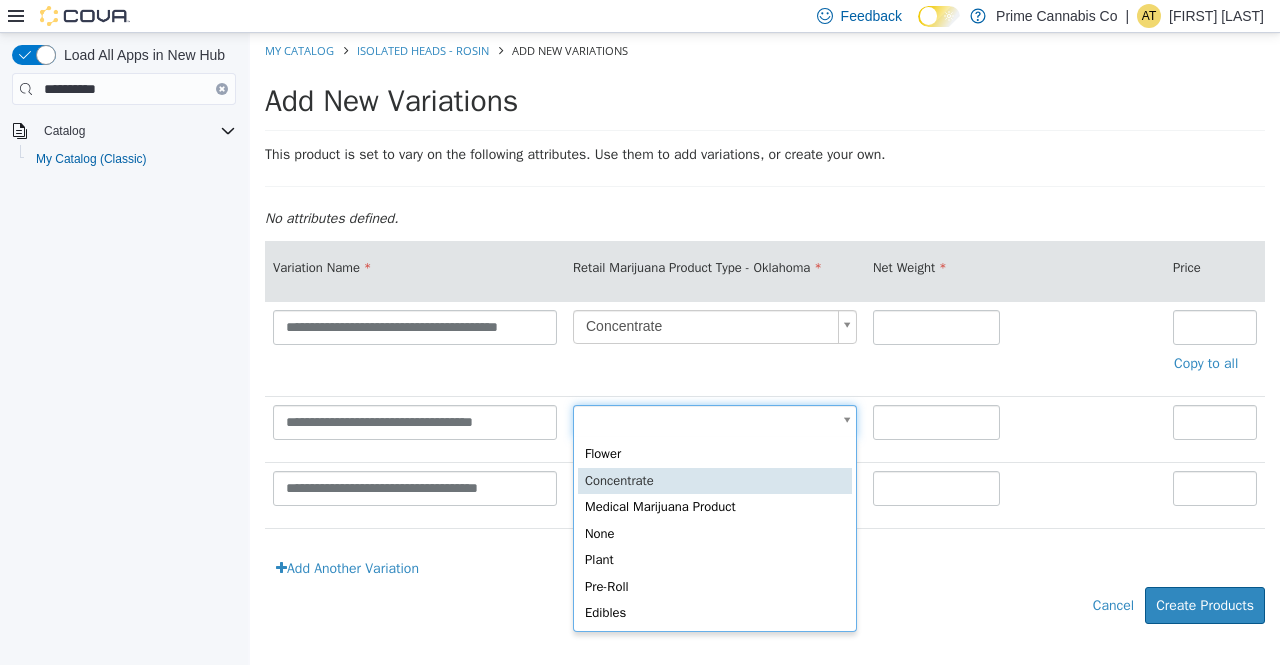 type on "*" 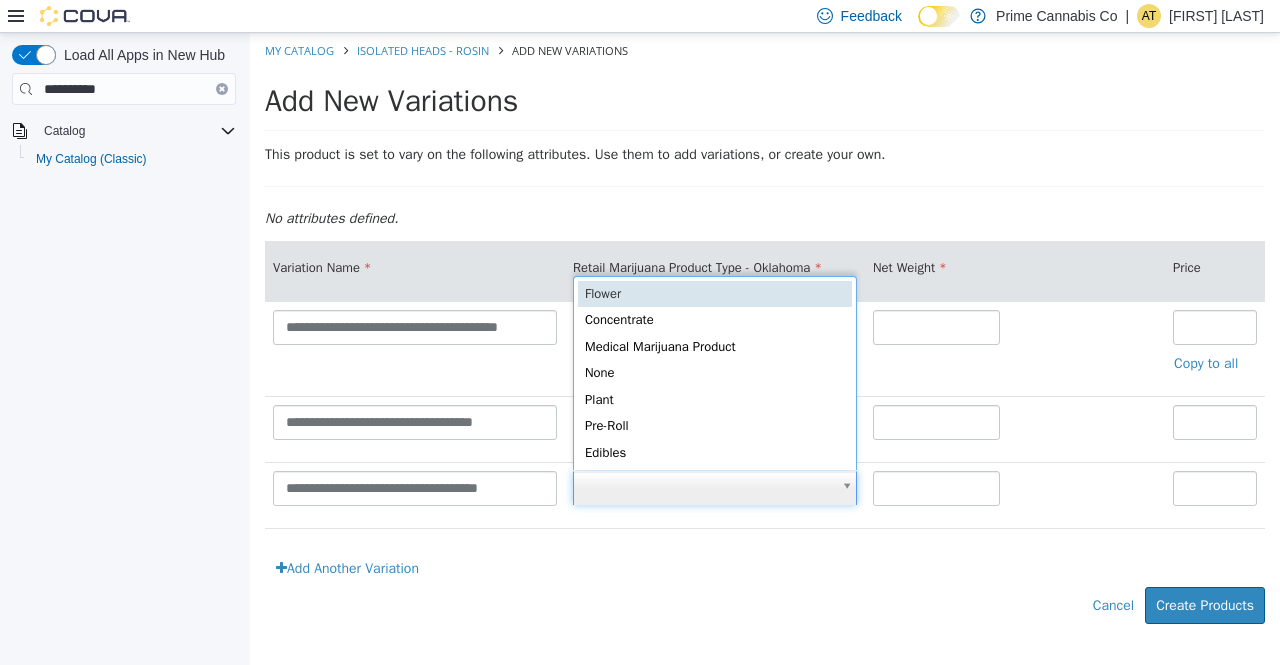 click on "**********" at bounding box center [765, 339] 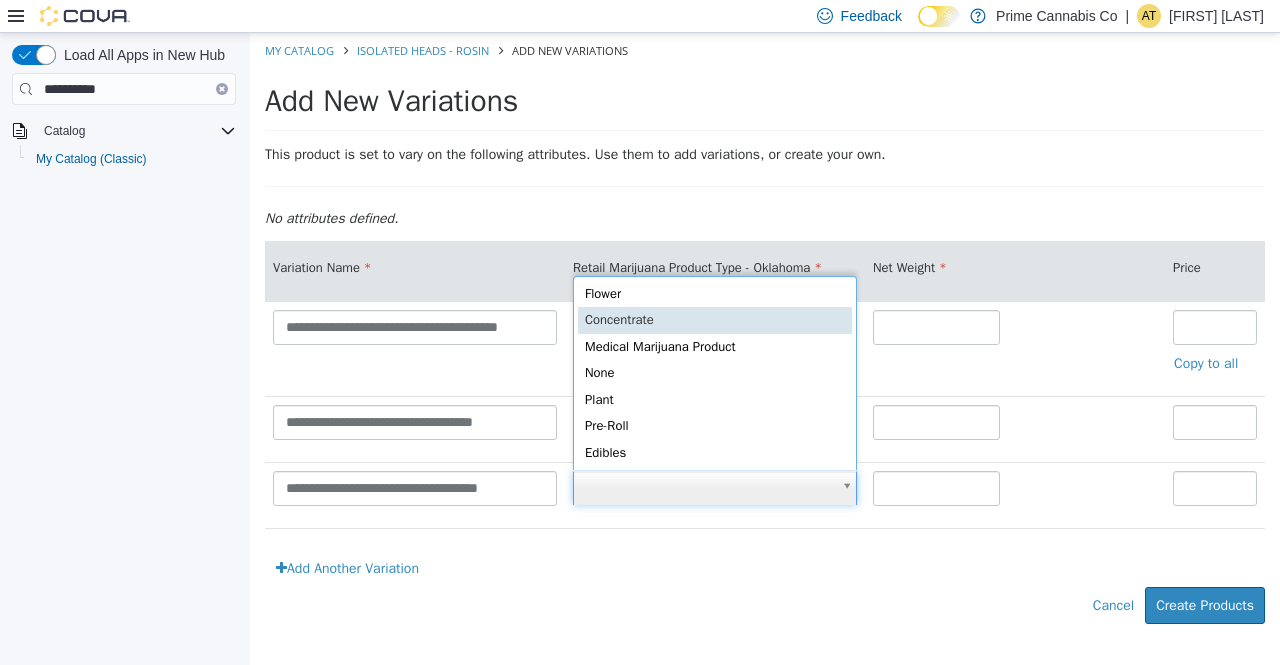 type on "*" 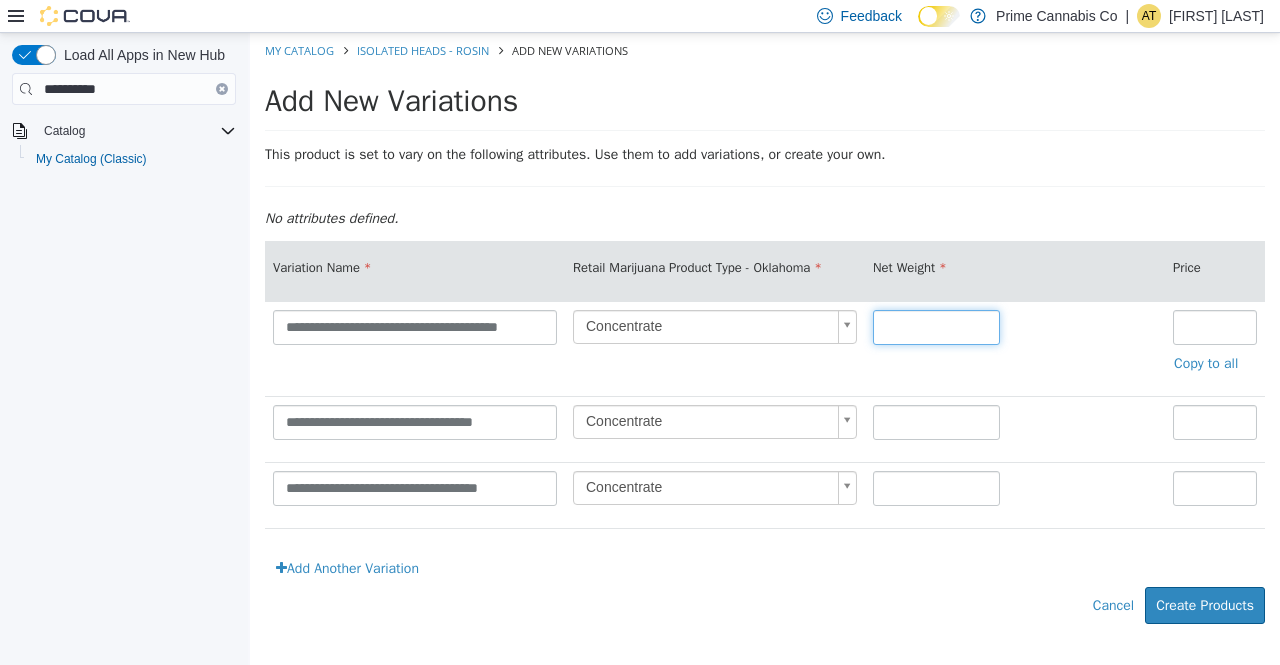 click at bounding box center [936, 327] 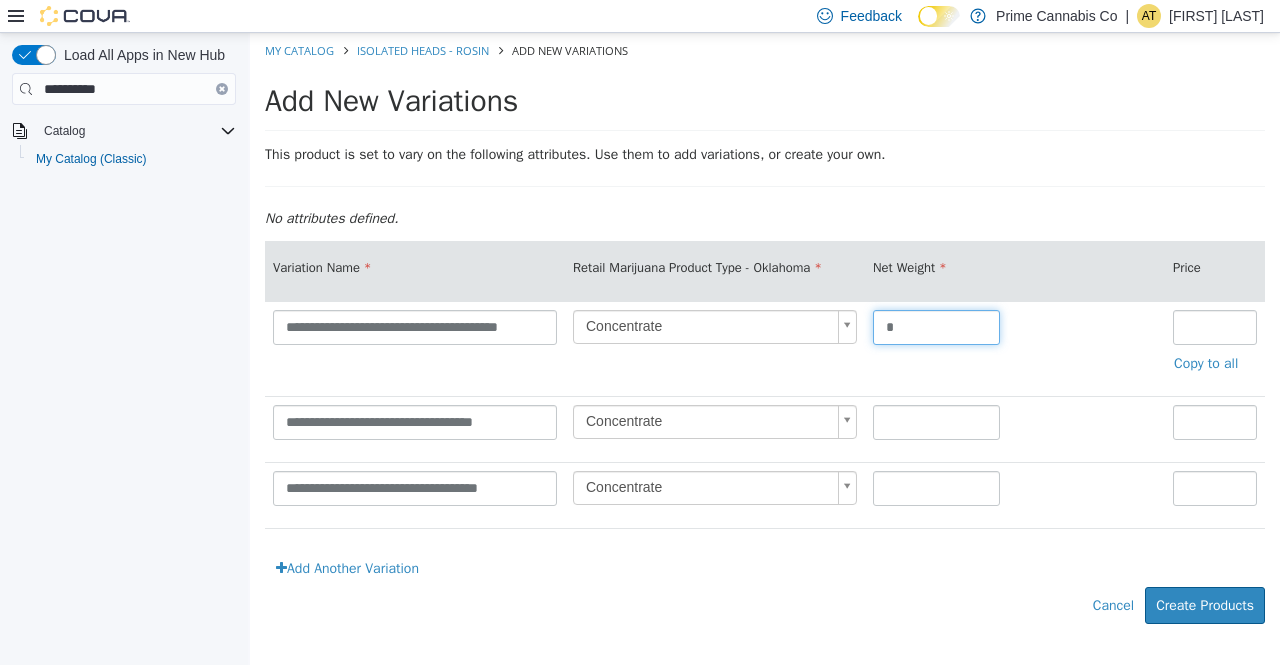 type on "*" 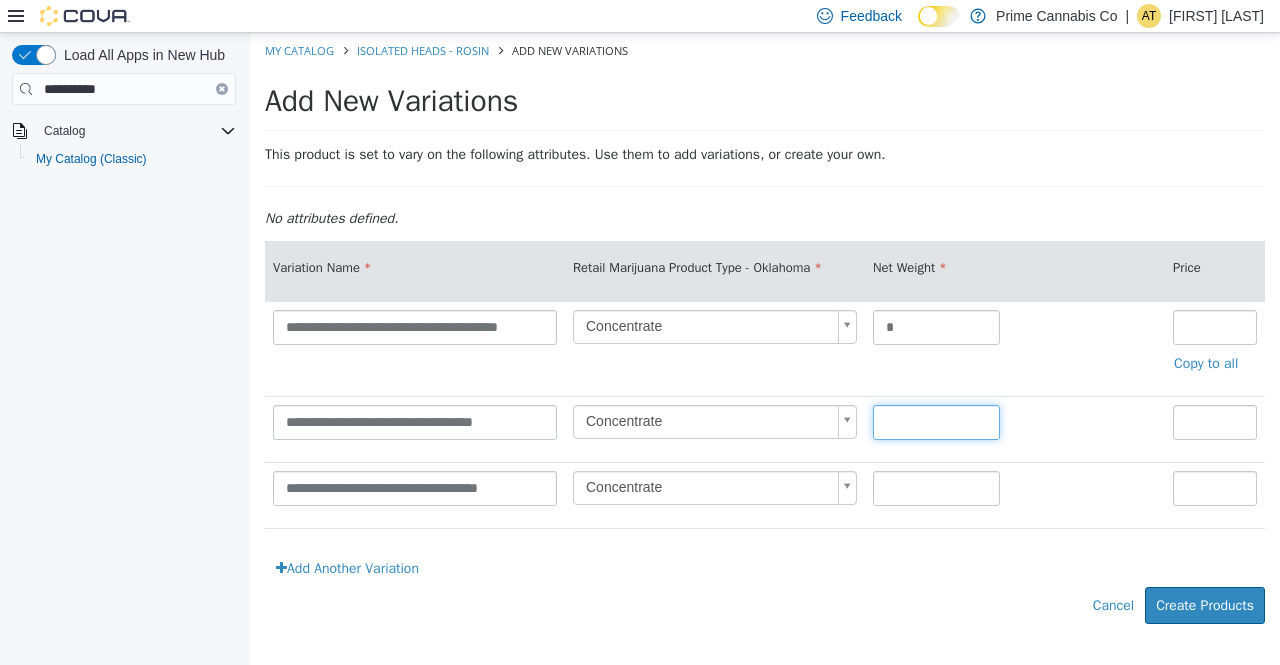 click at bounding box center (936, 422) 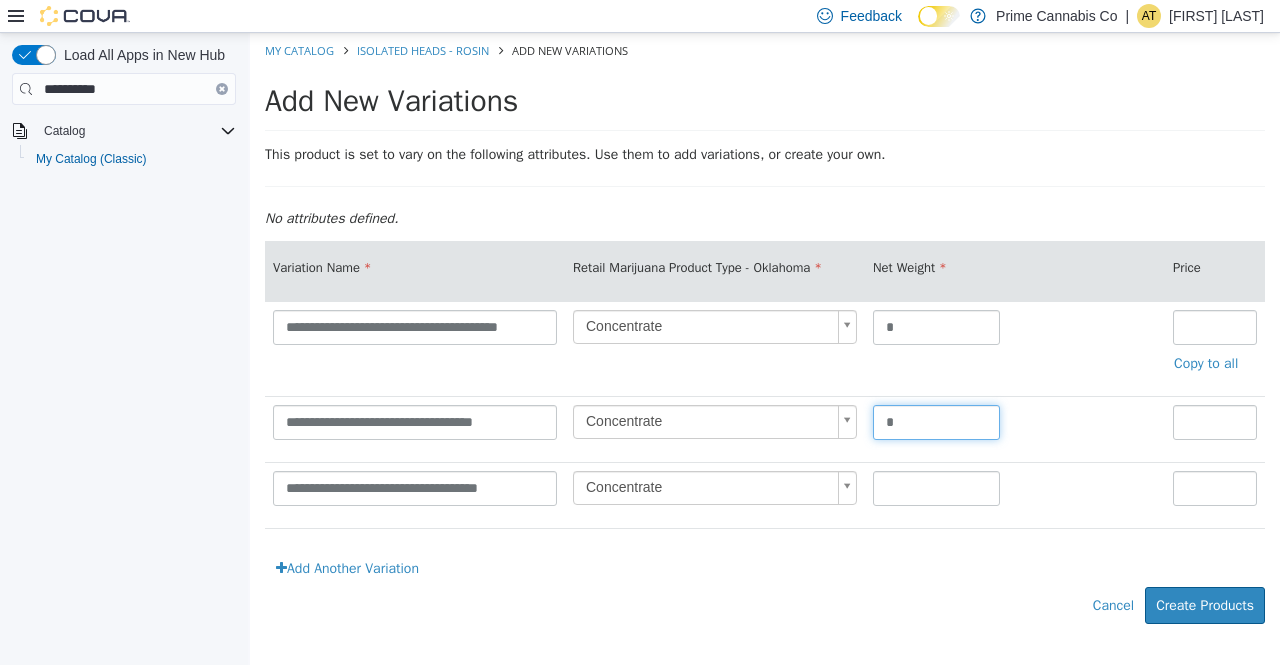 type on "*" 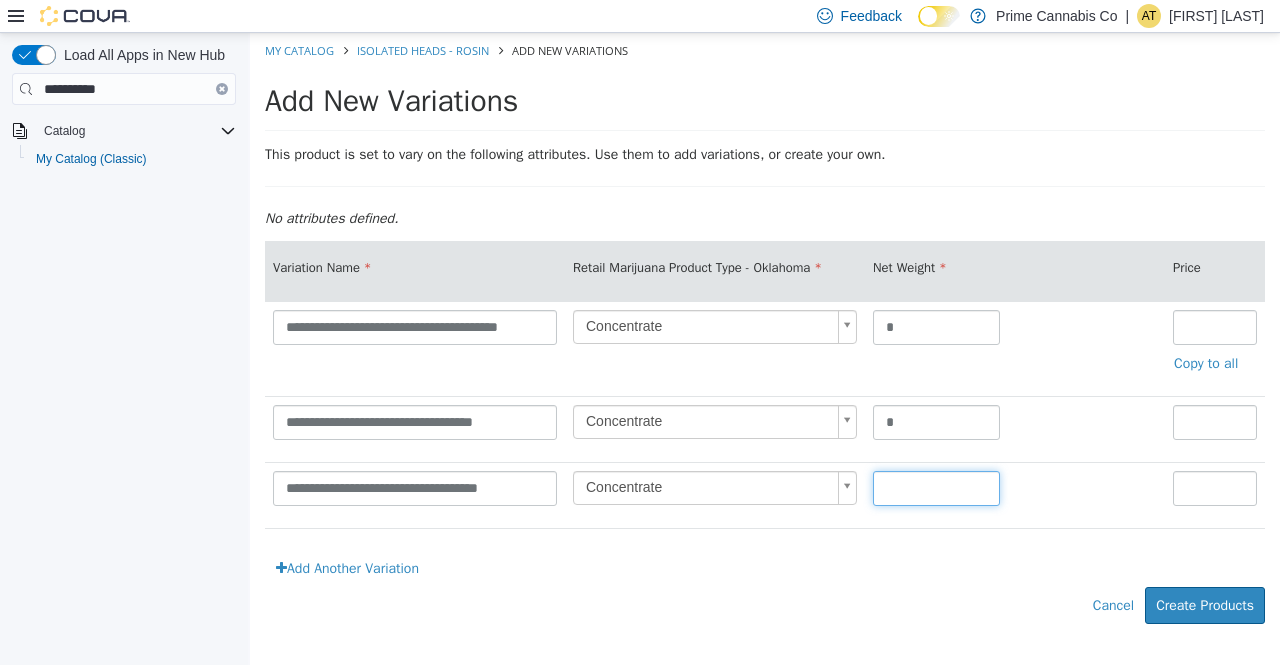 click at bounding box center (936, 488) 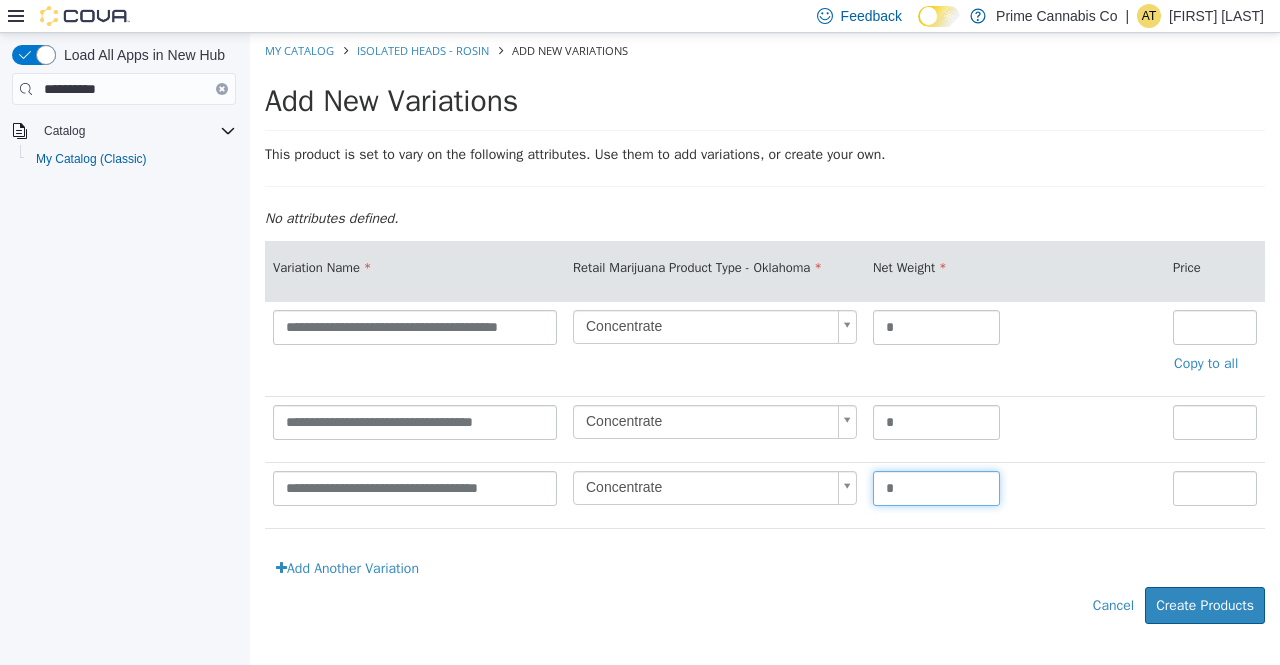 type on "*" 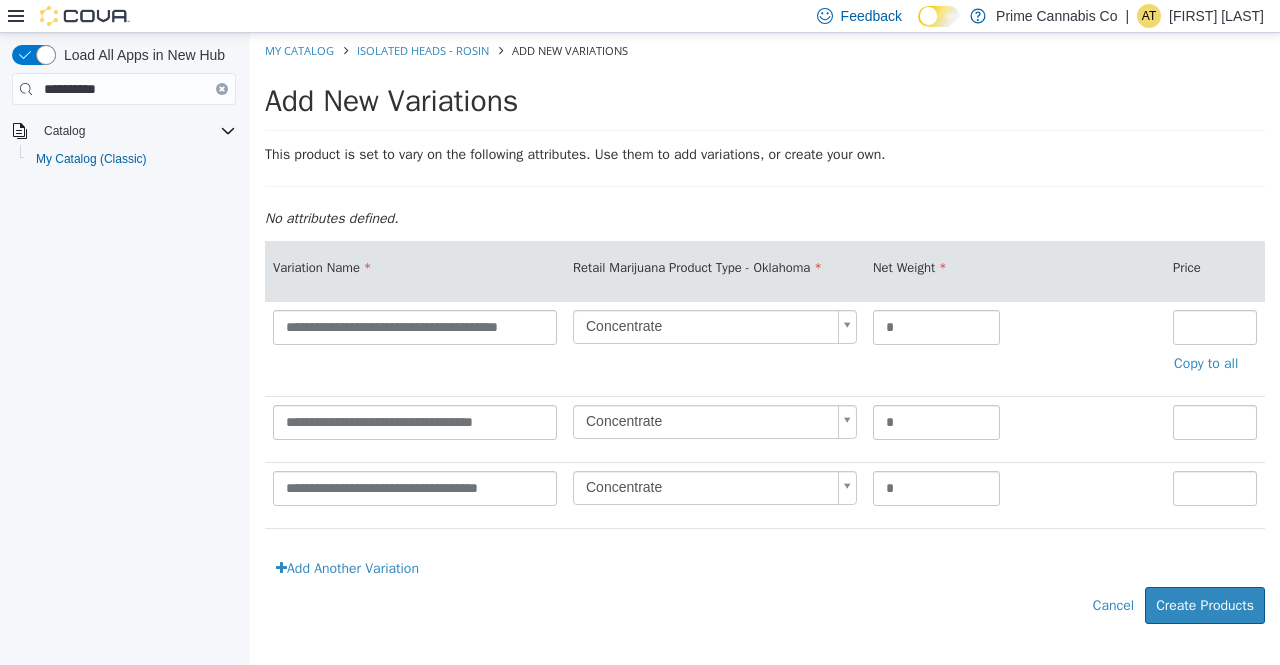 click on "**********" at bounding box center (765, 395) 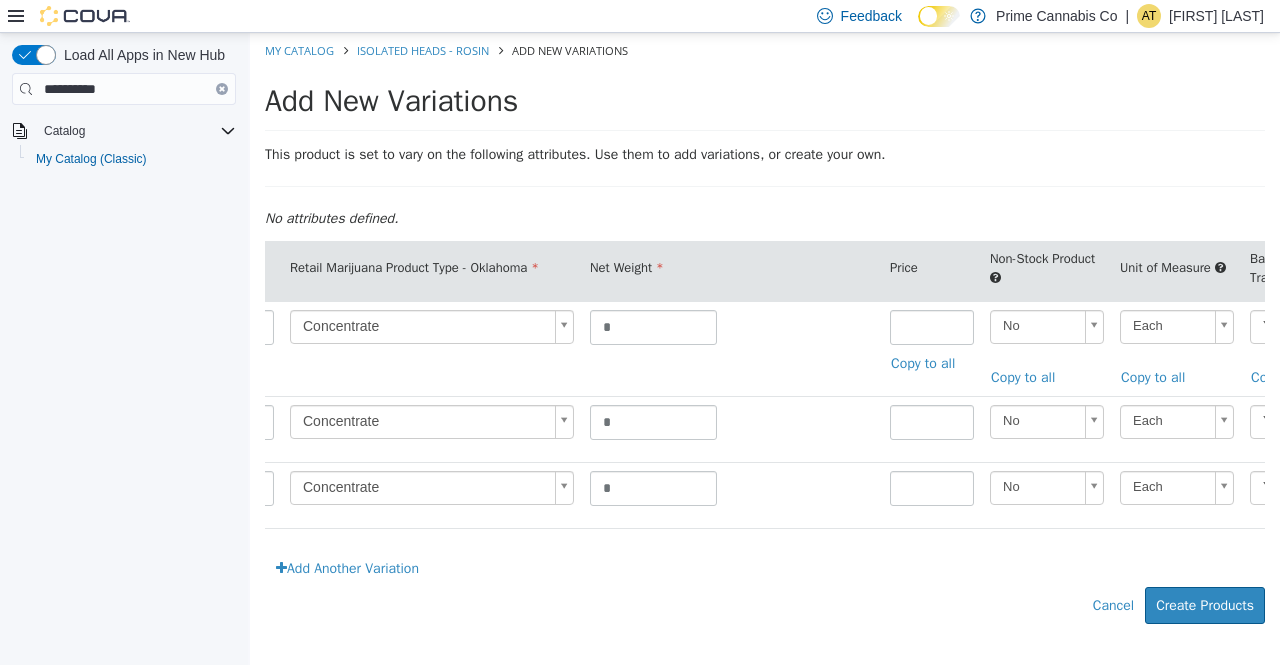 scroll, scrollTop: 0, scrollLeft: 317, axis: horizontal 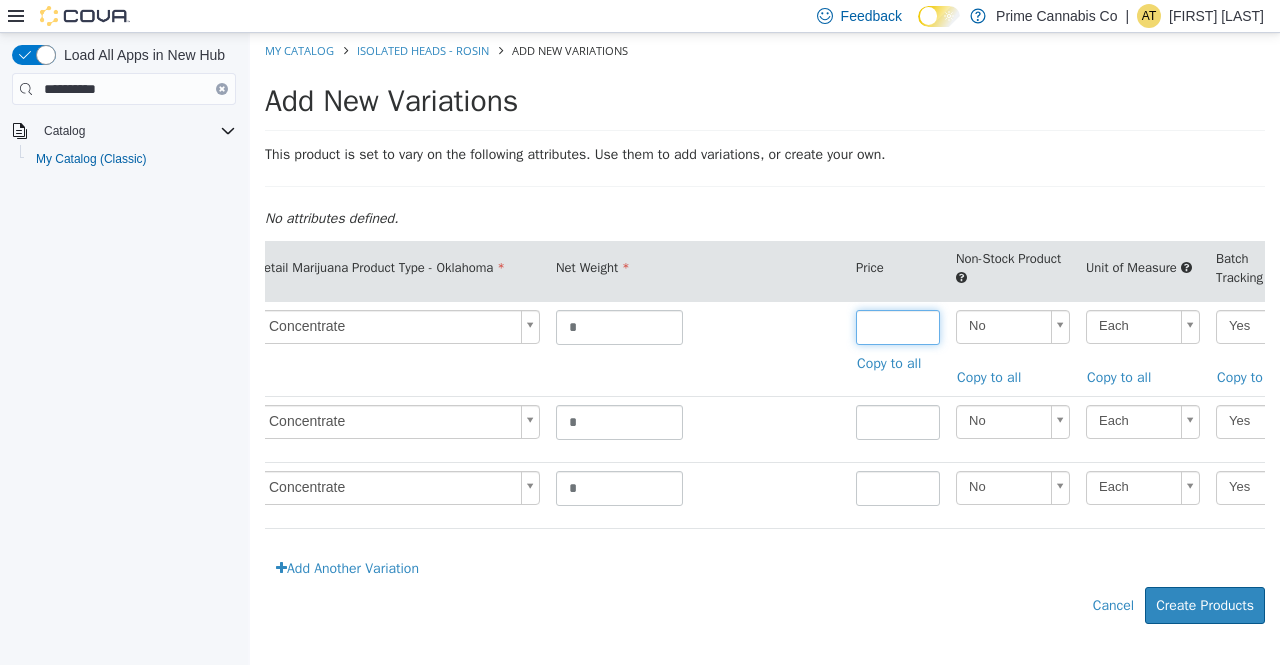 click at bounding box center [898, 327] 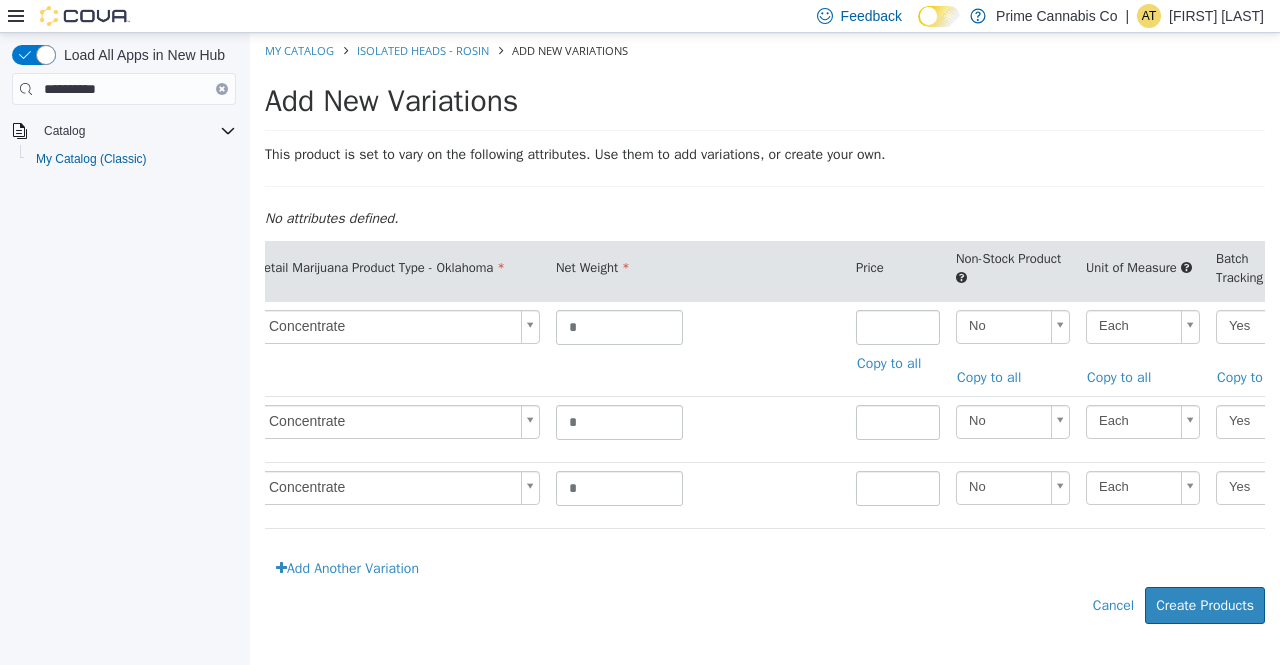click on "Copy to all" at bounding box center (894, 363) 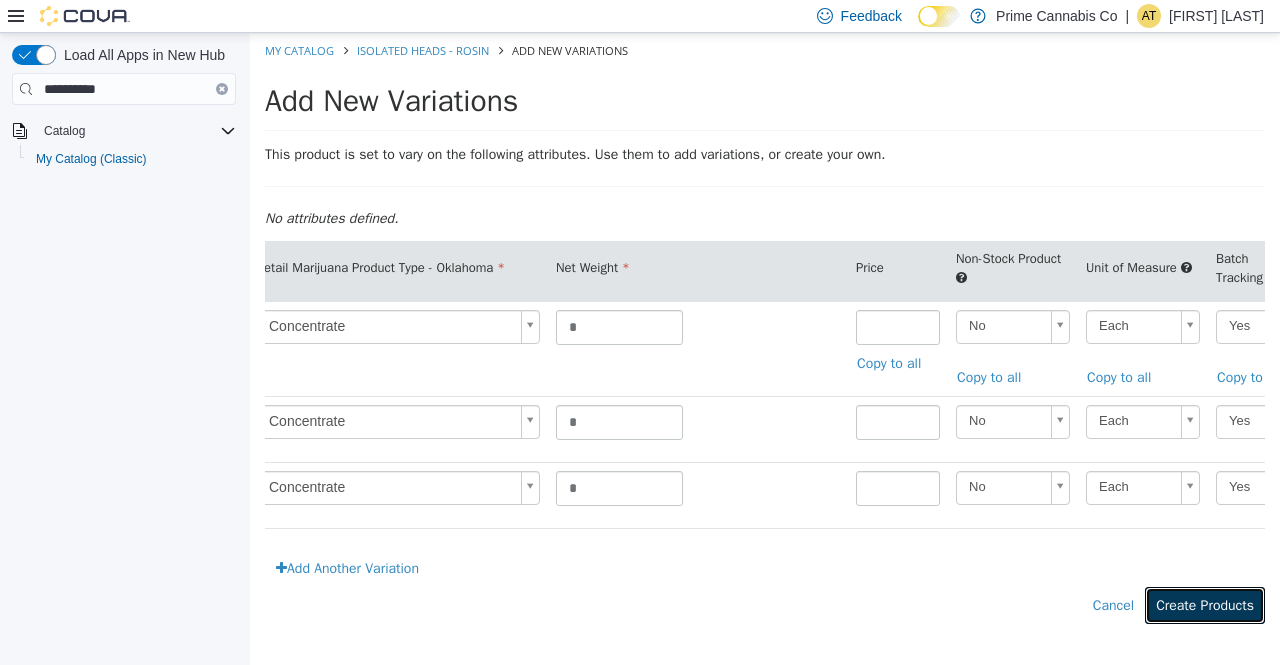 click on "Create Products" at bounding box center [1205, 605] 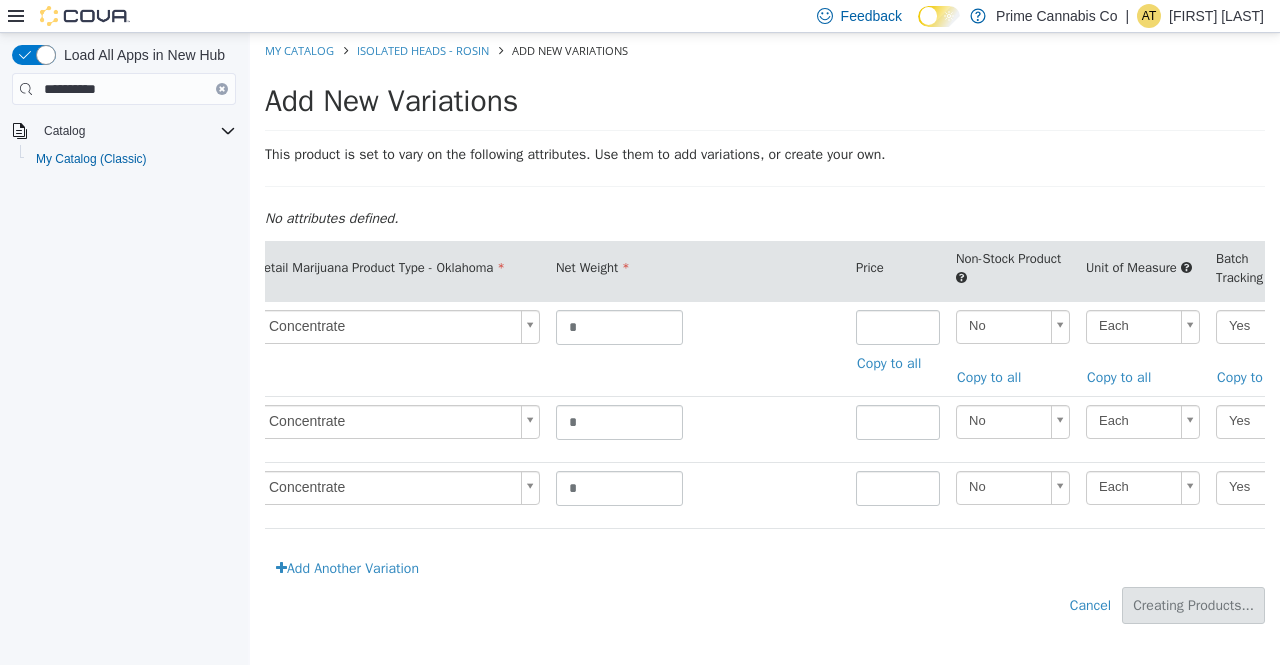 type on "*****" 